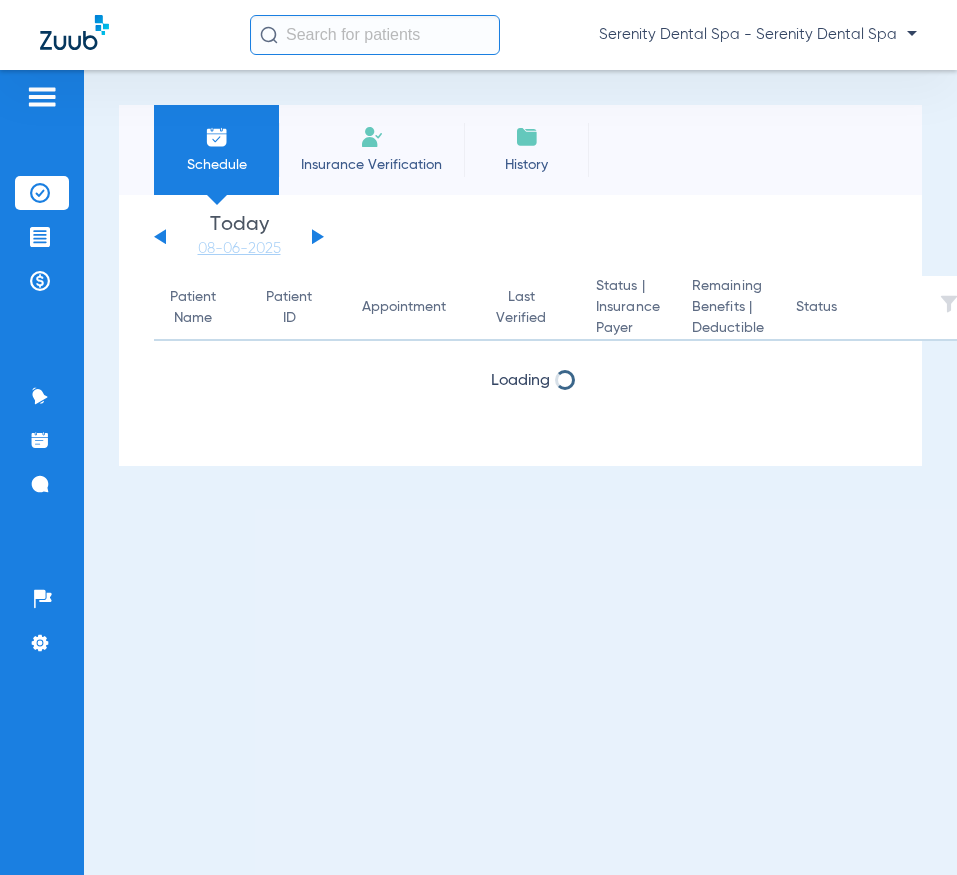 scroll, scrollTop: 0, scrollLeft: 0, axis: both 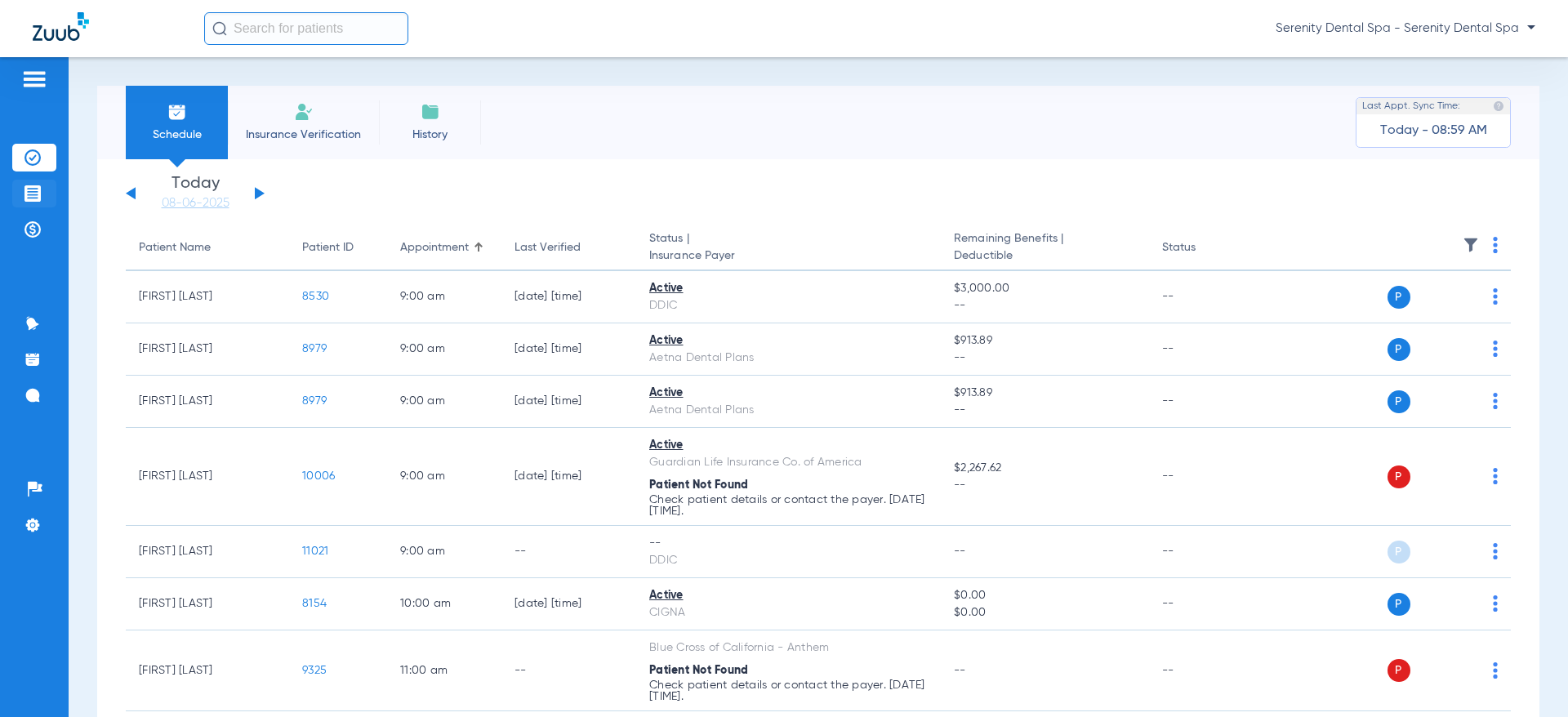 click 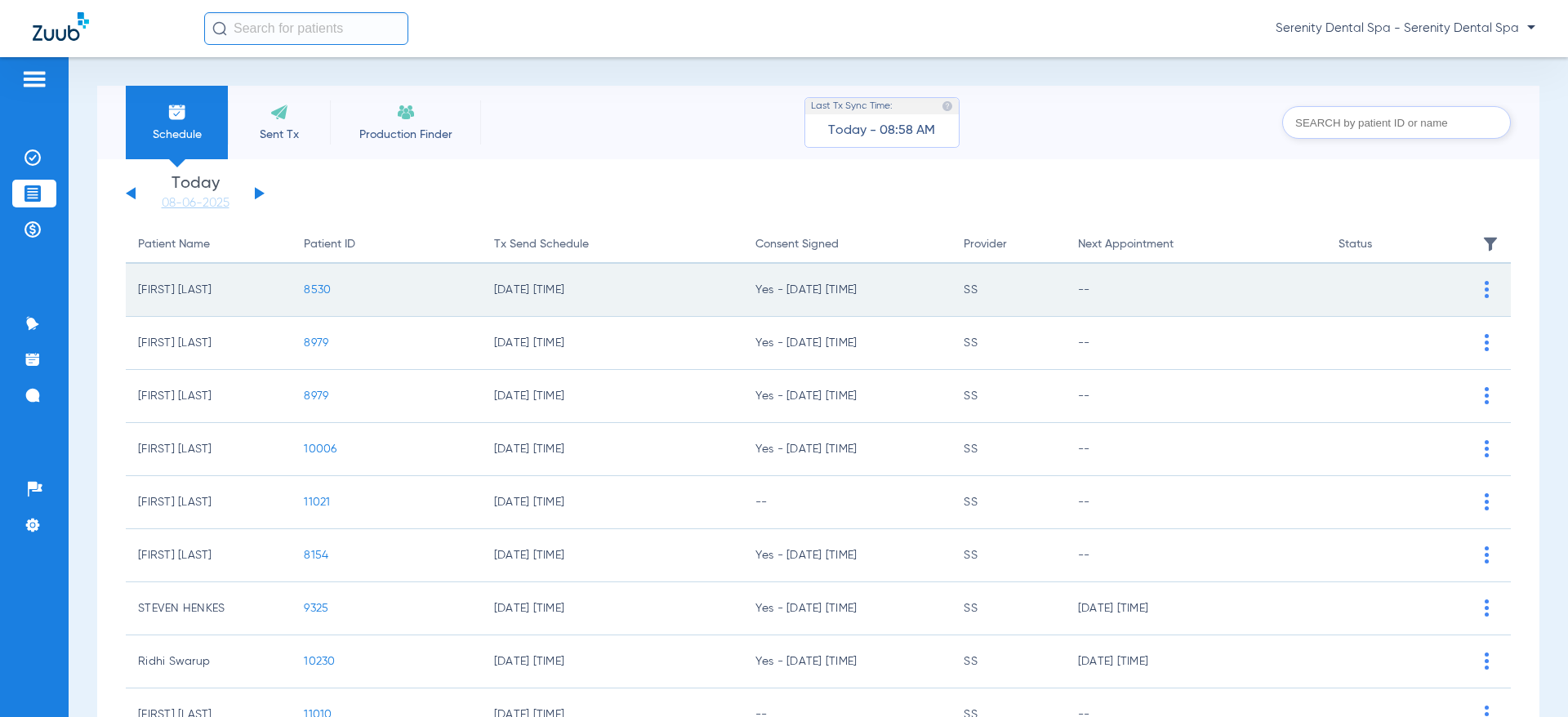 click on "8530" 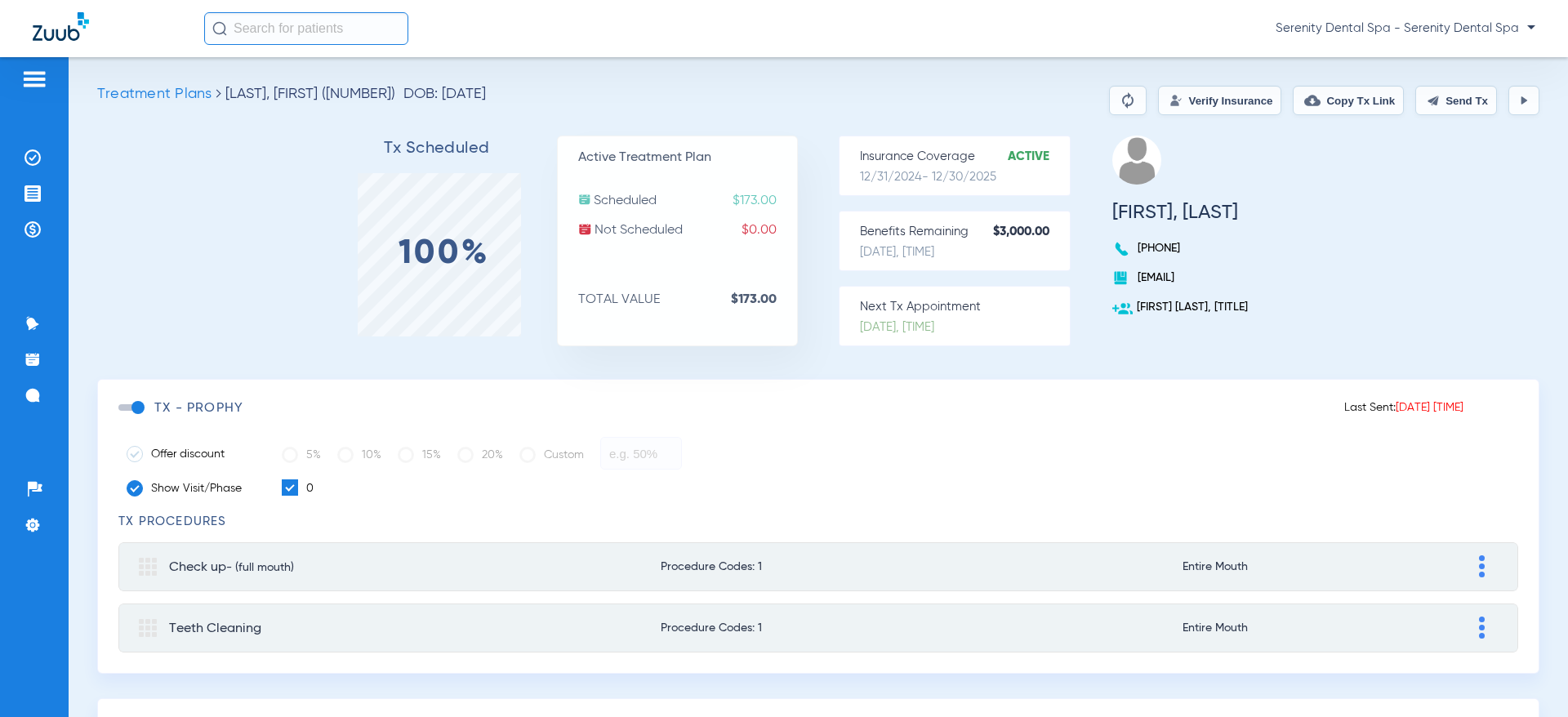 click on "Send Tx" 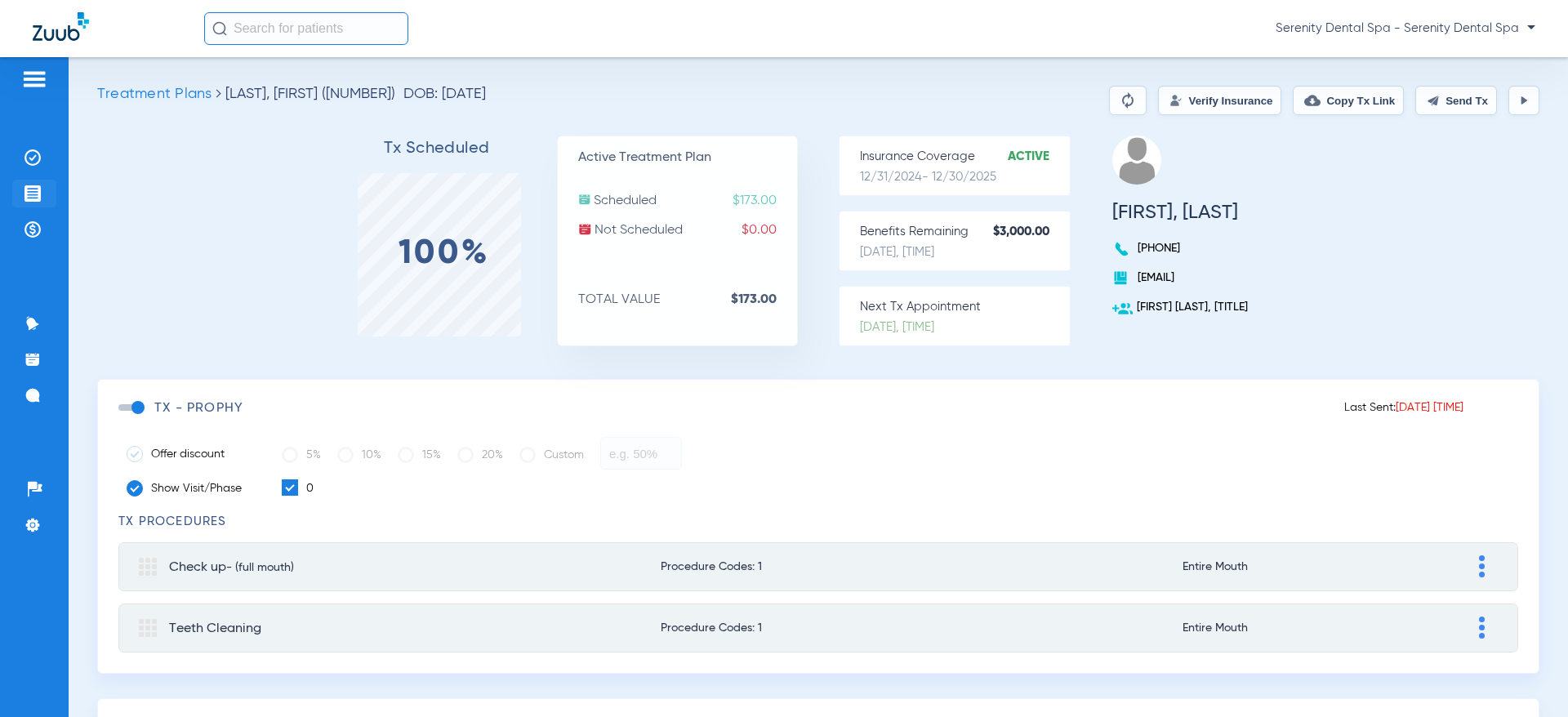 click 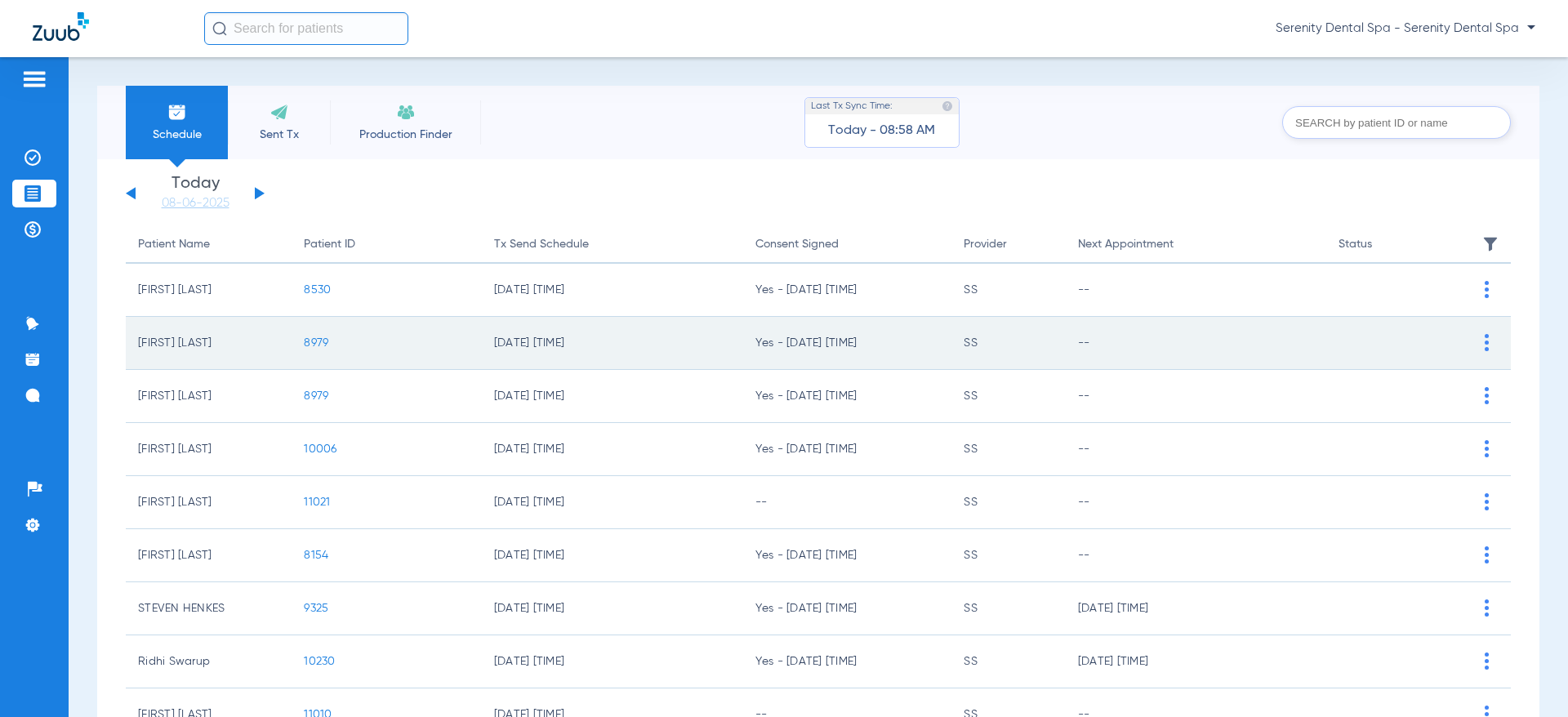 click on "8979" 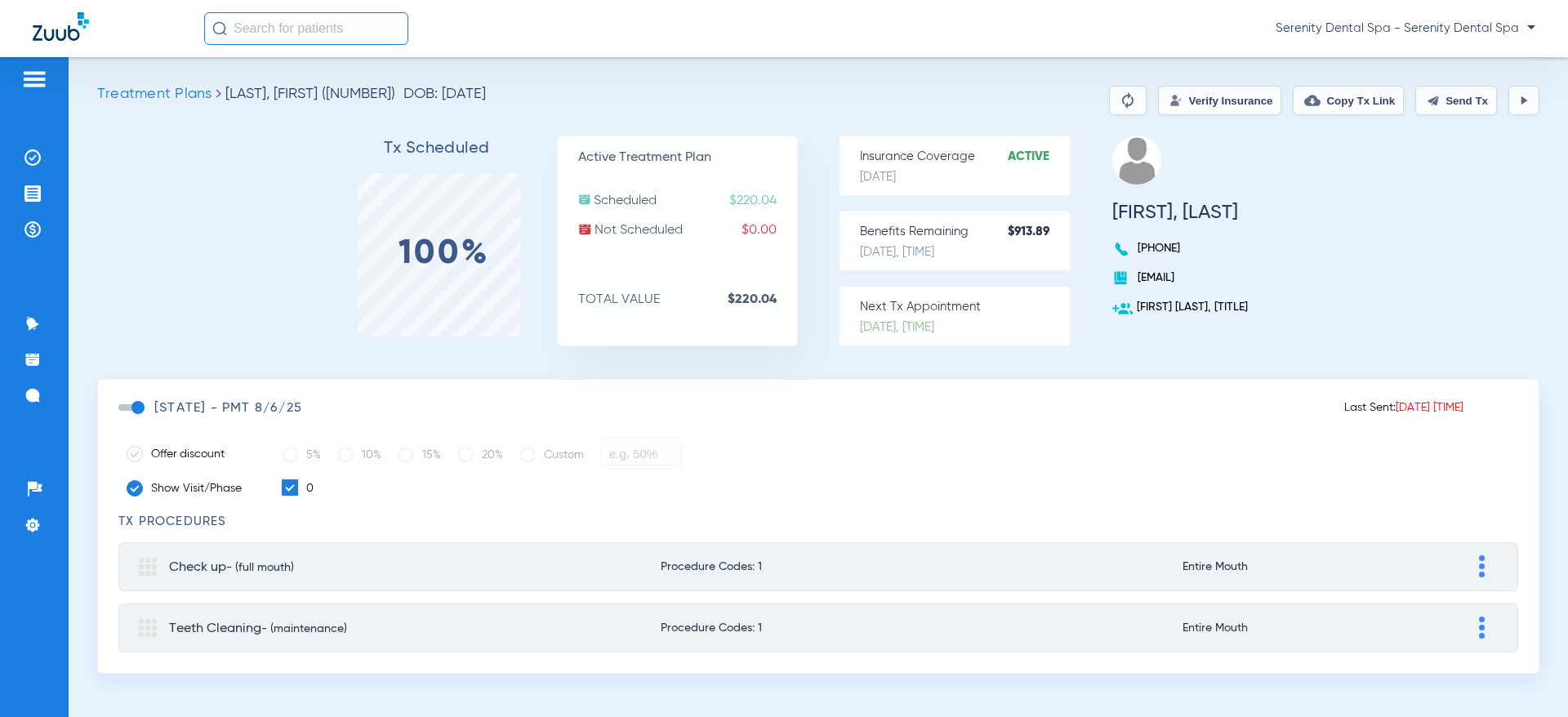click on "Send Tx" 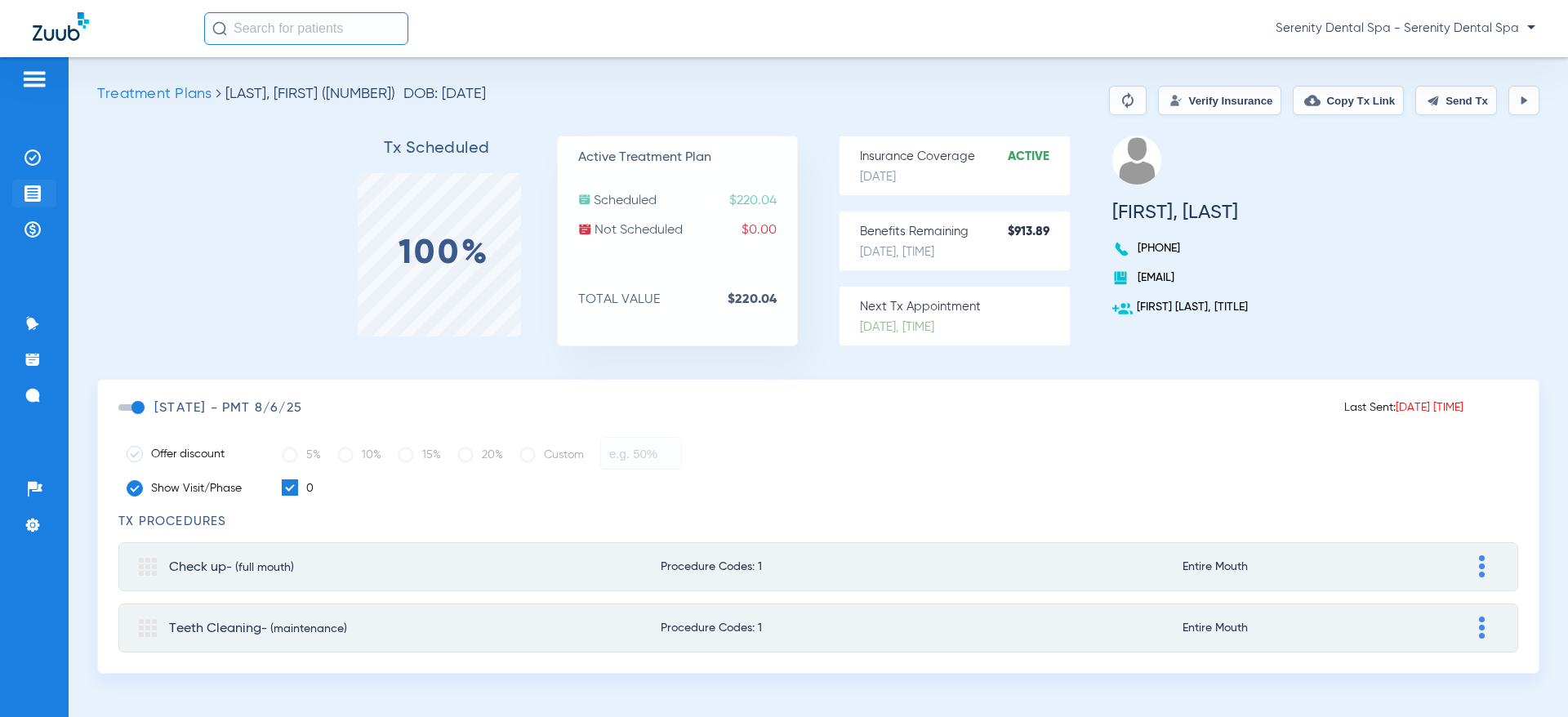 click on "Treatment Acceptance" 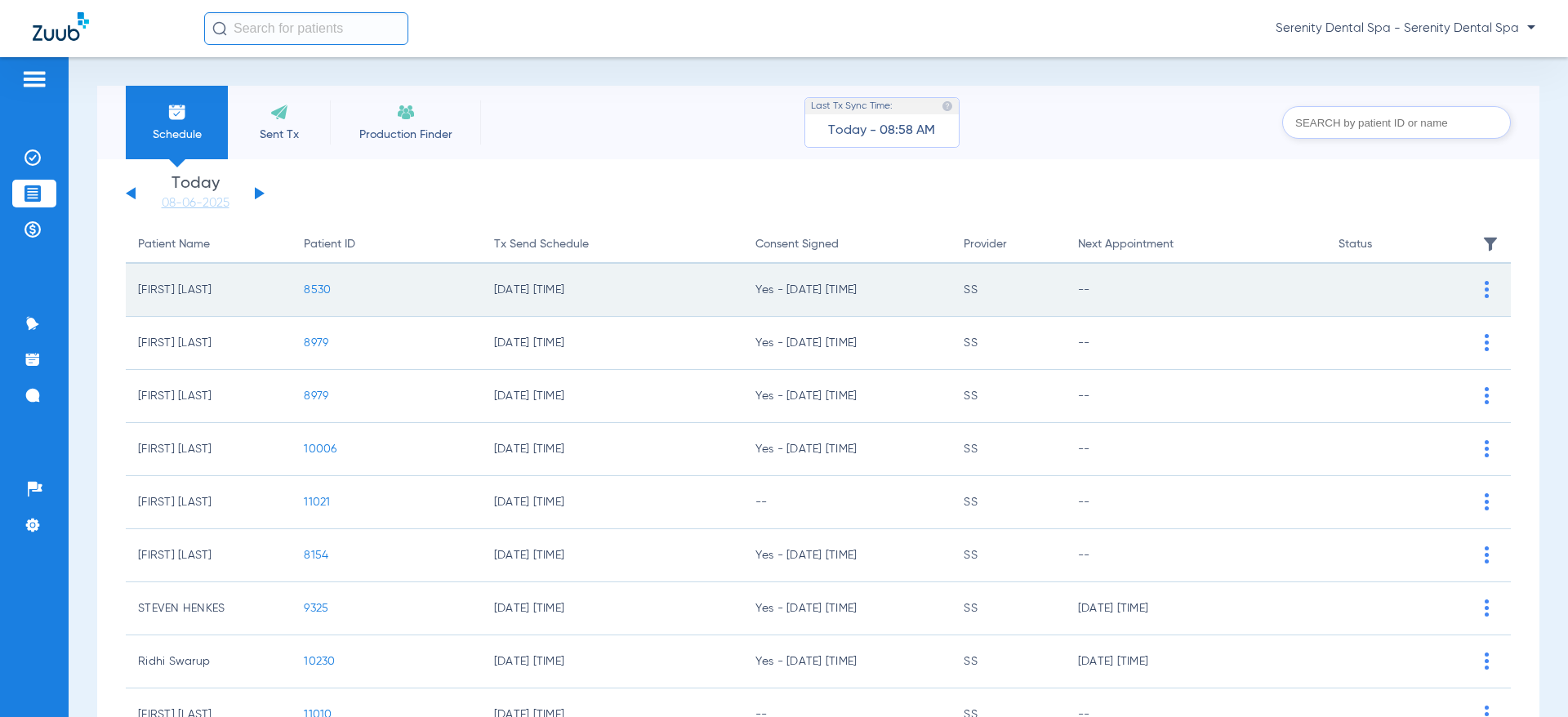 click on "8530" 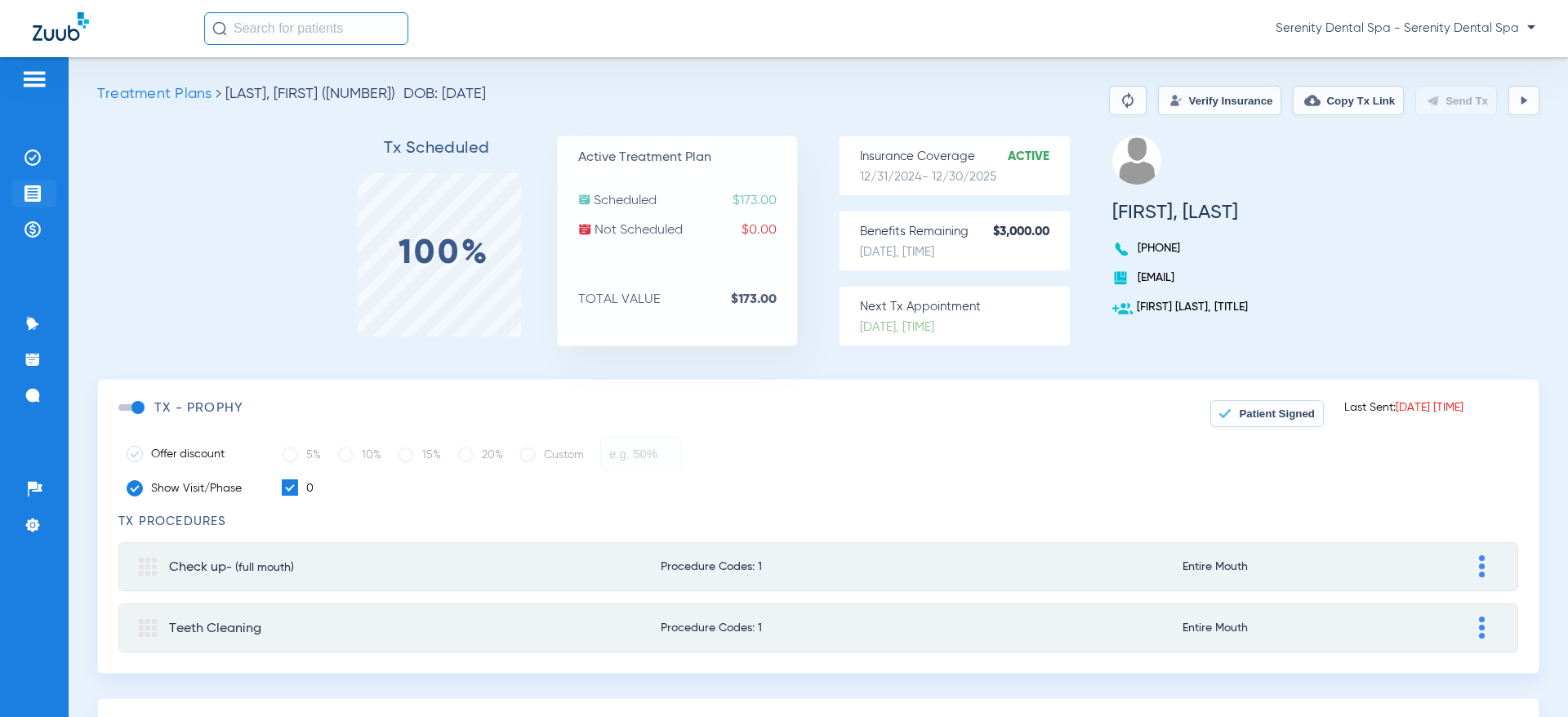 click 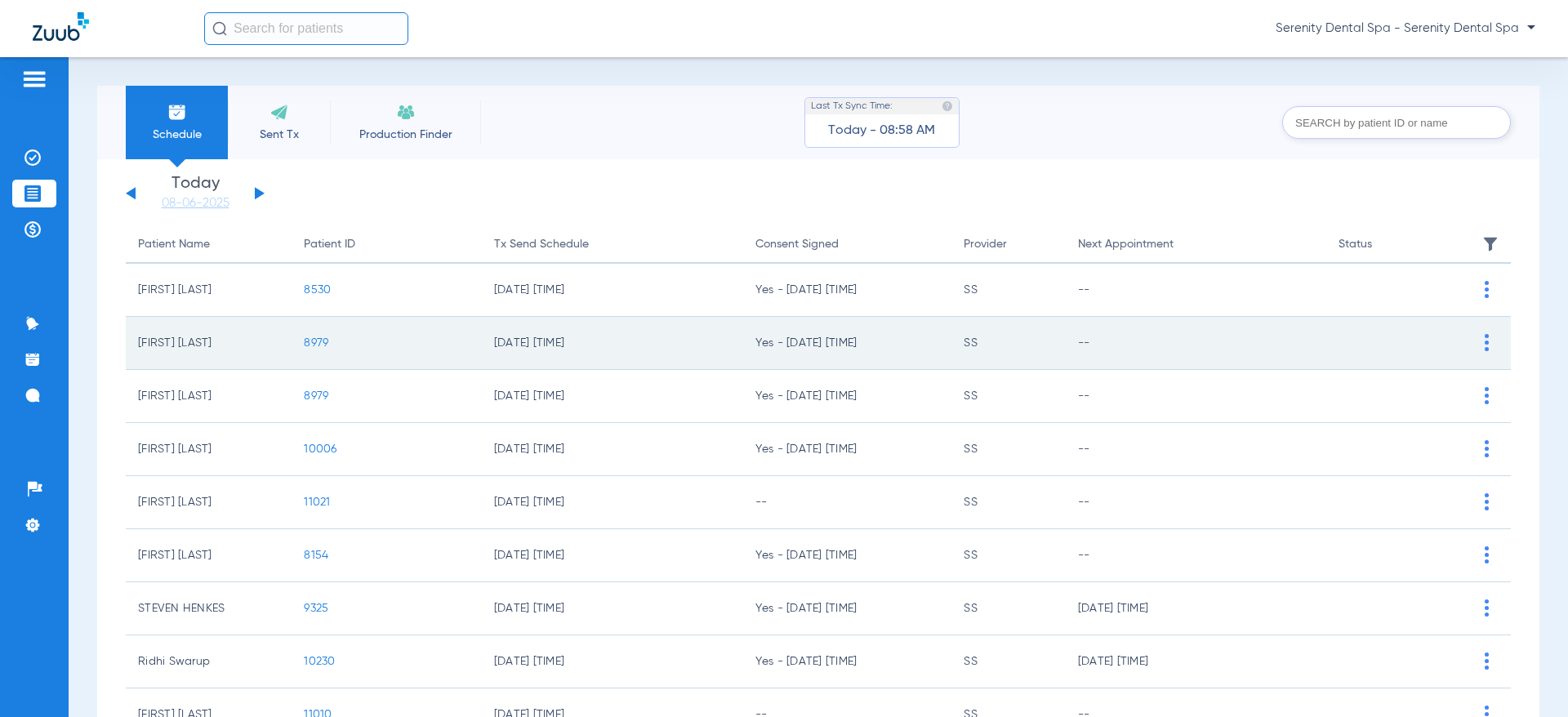 click on "8979" 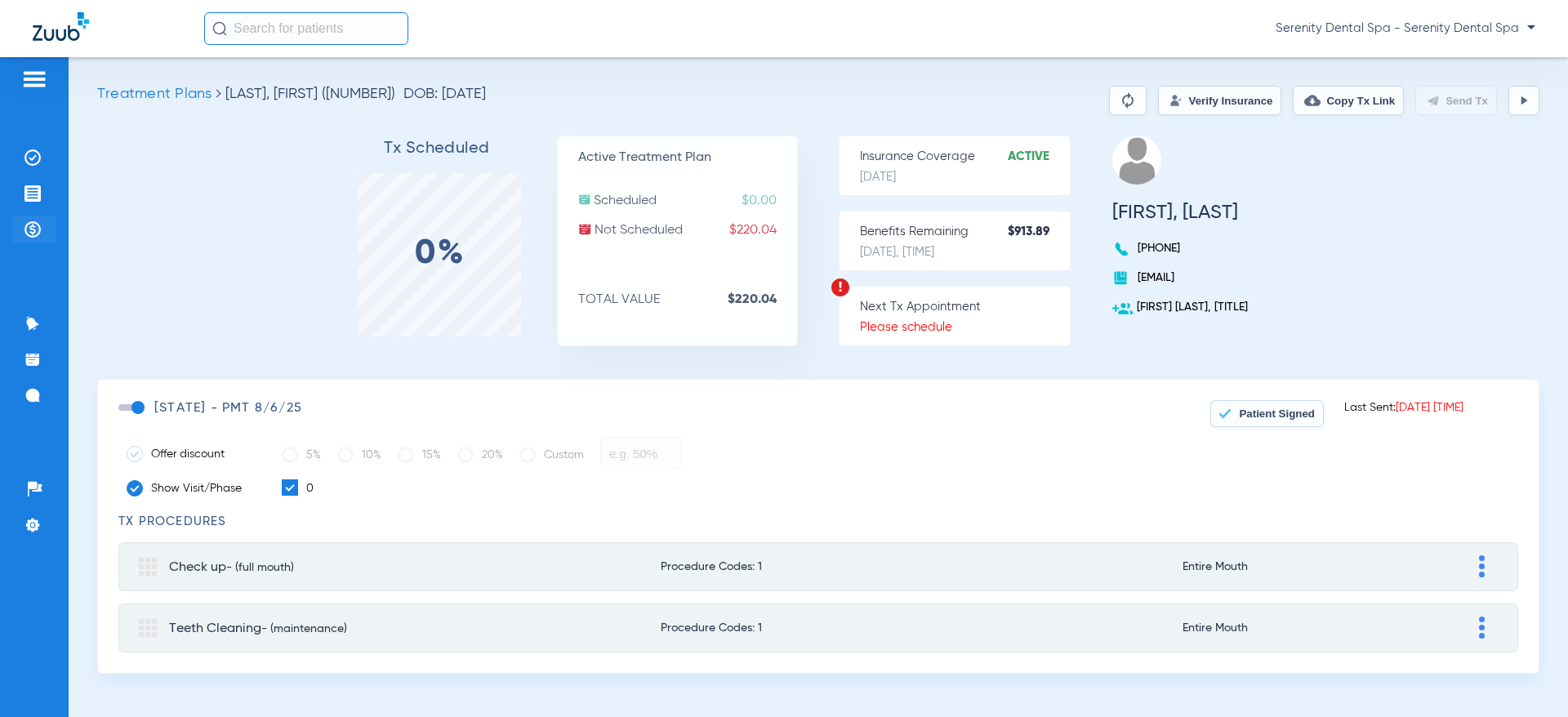 click 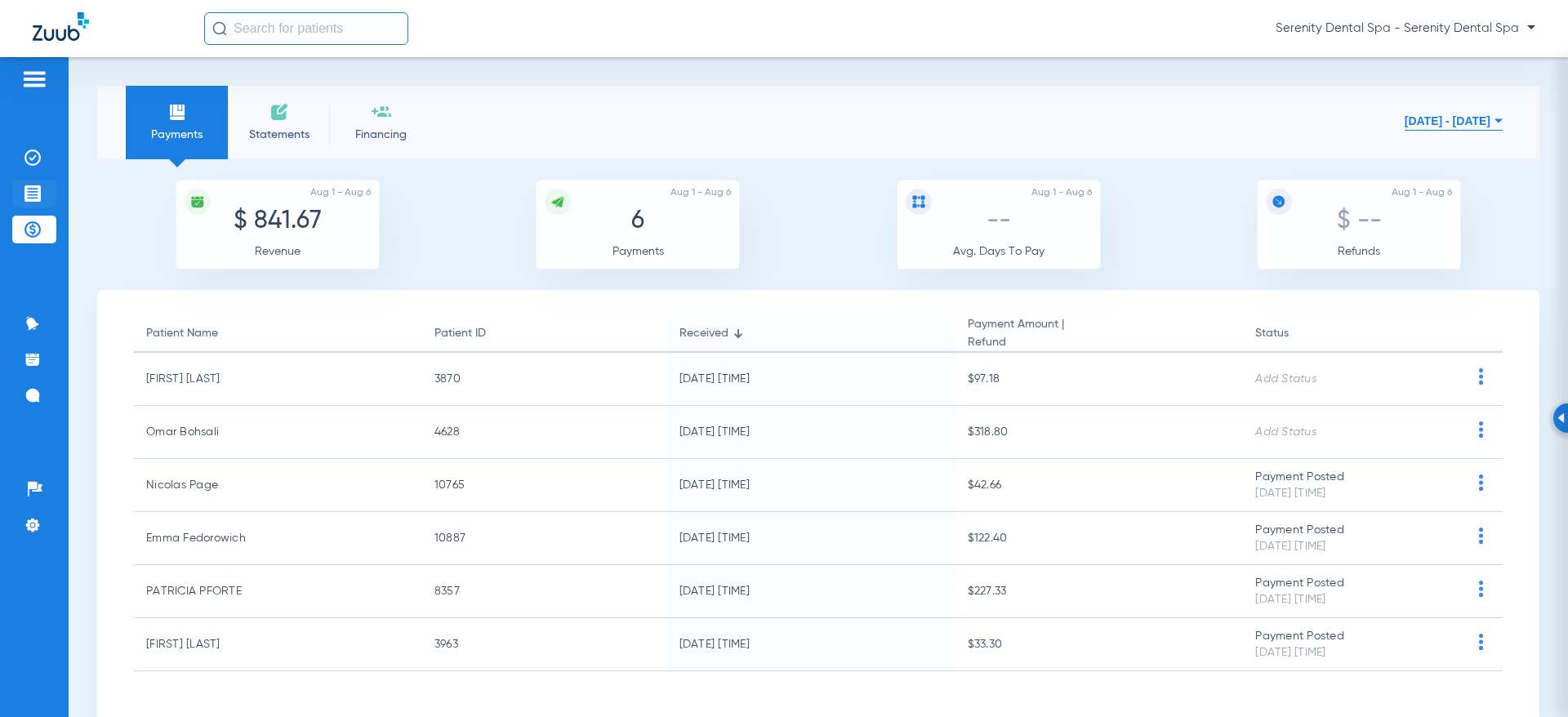 click 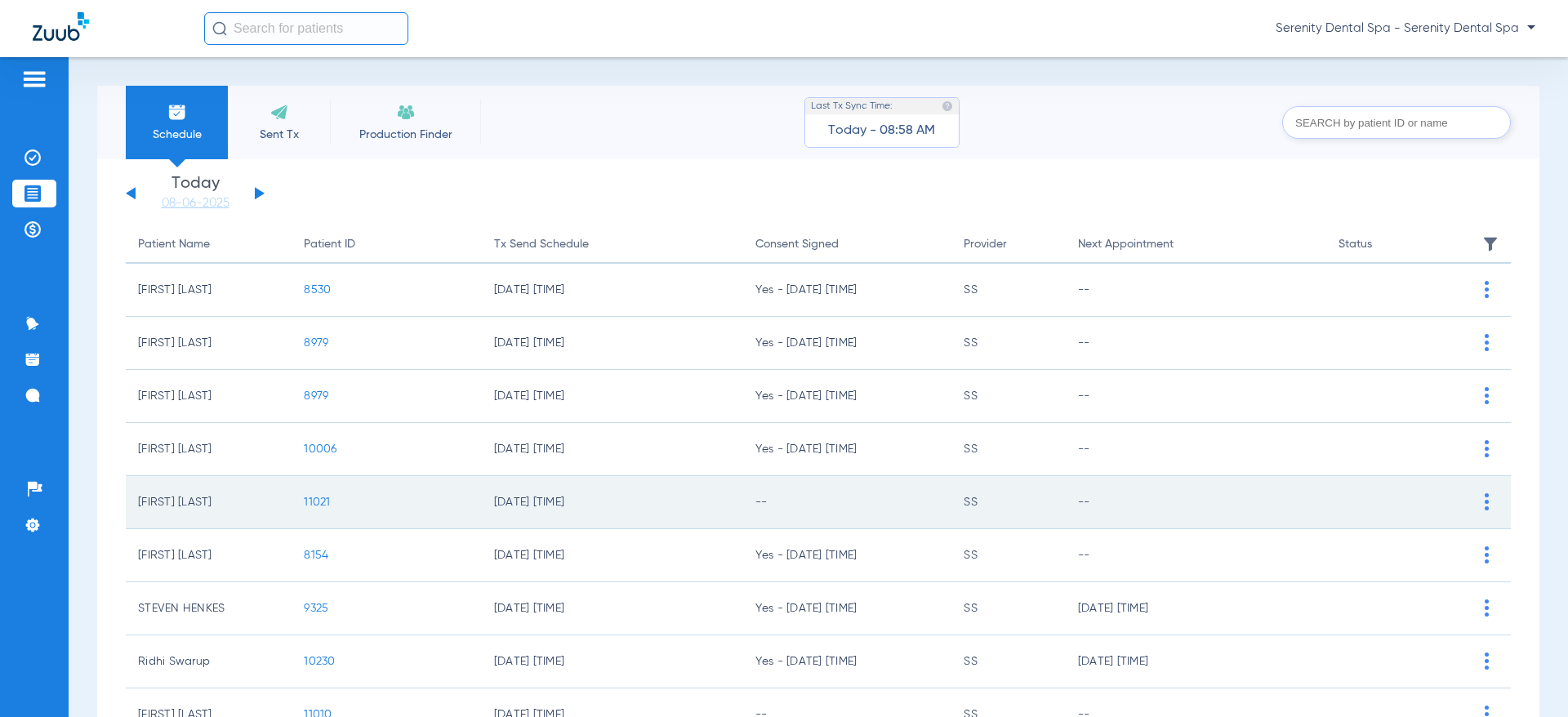 click on "11021" 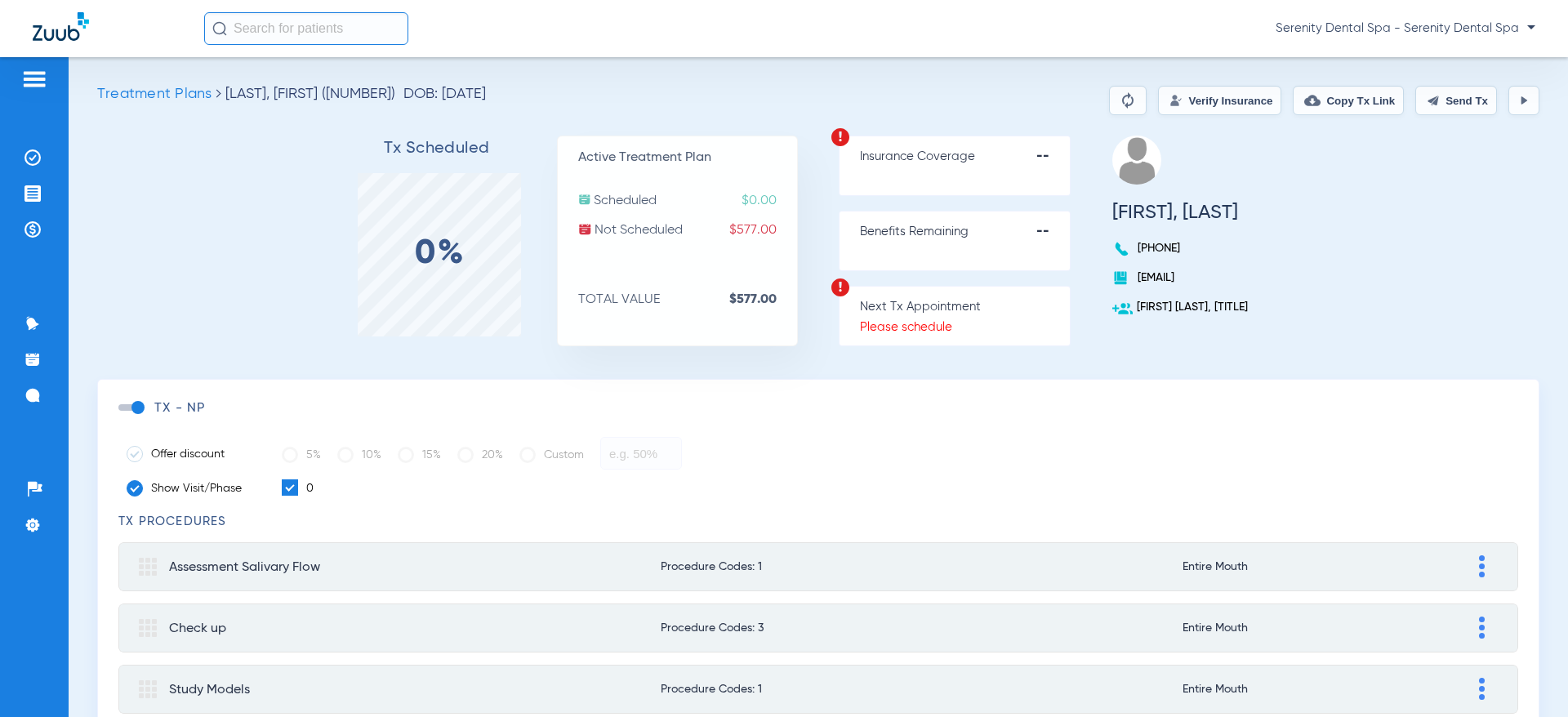 click on "Send Tx" 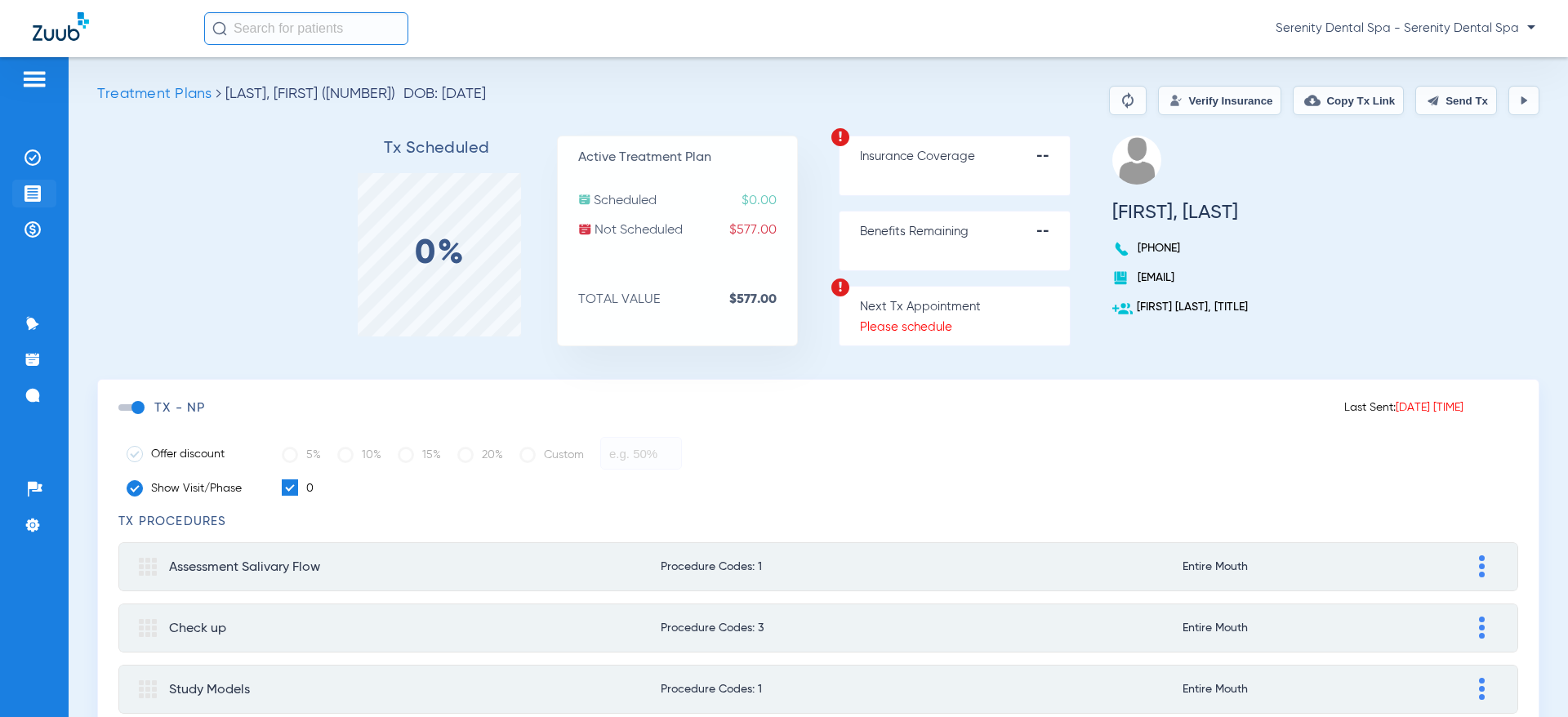 click 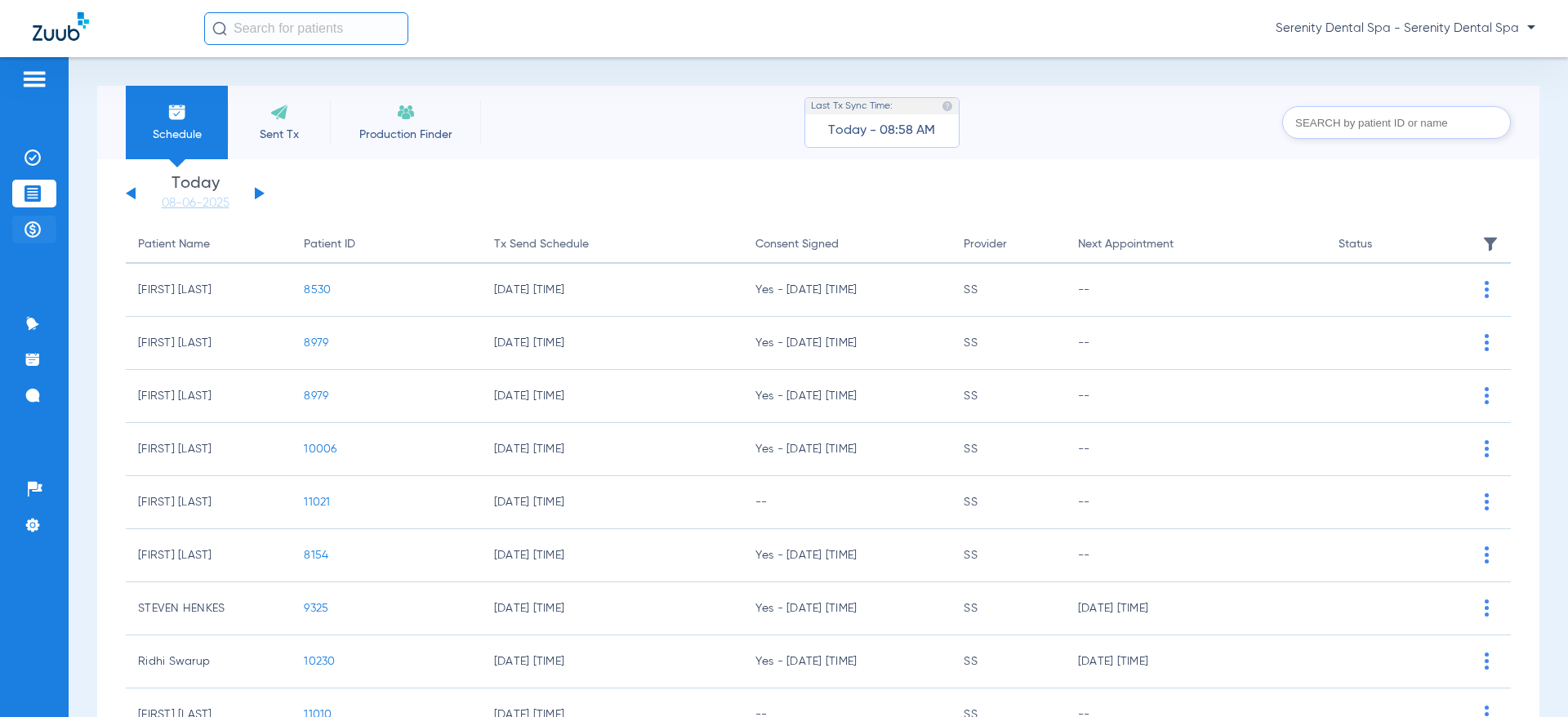 click 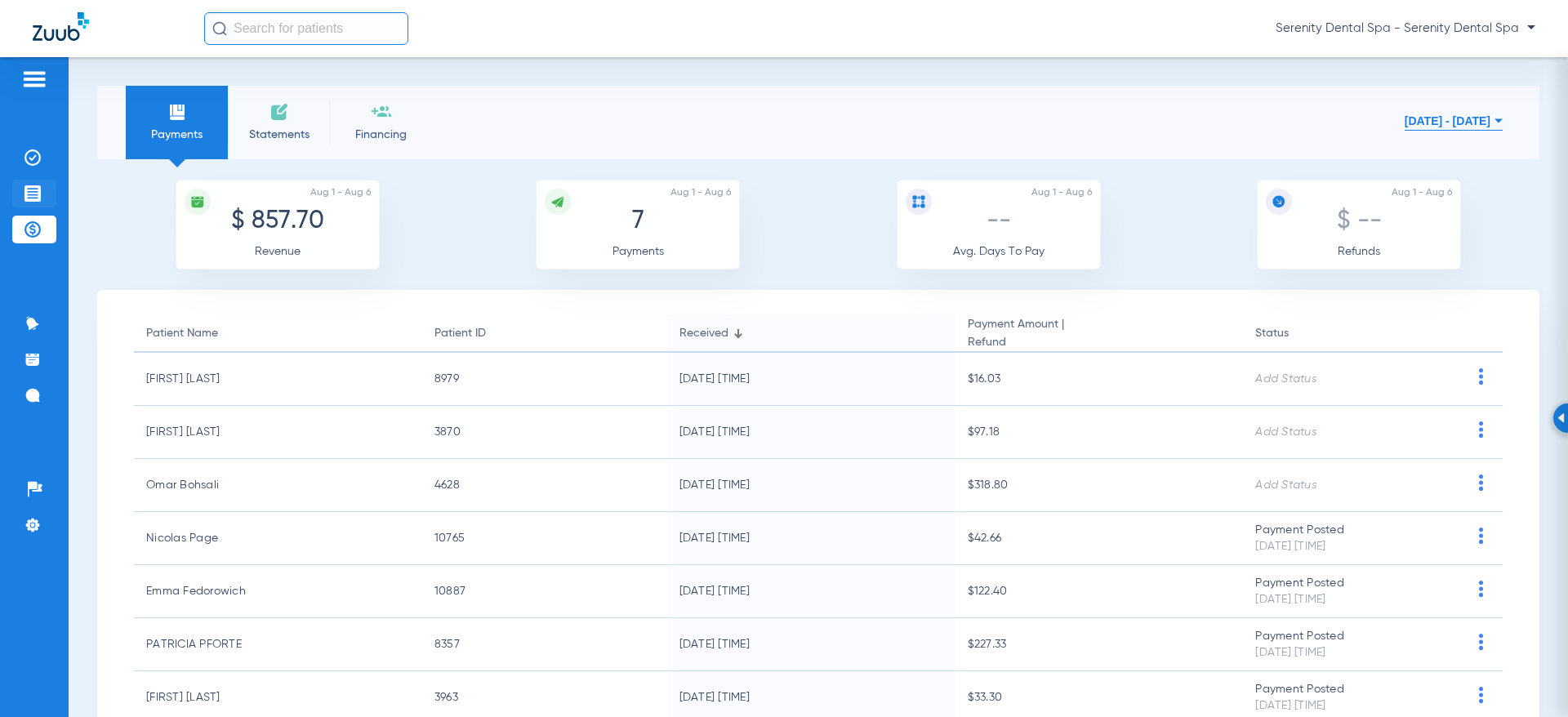 click 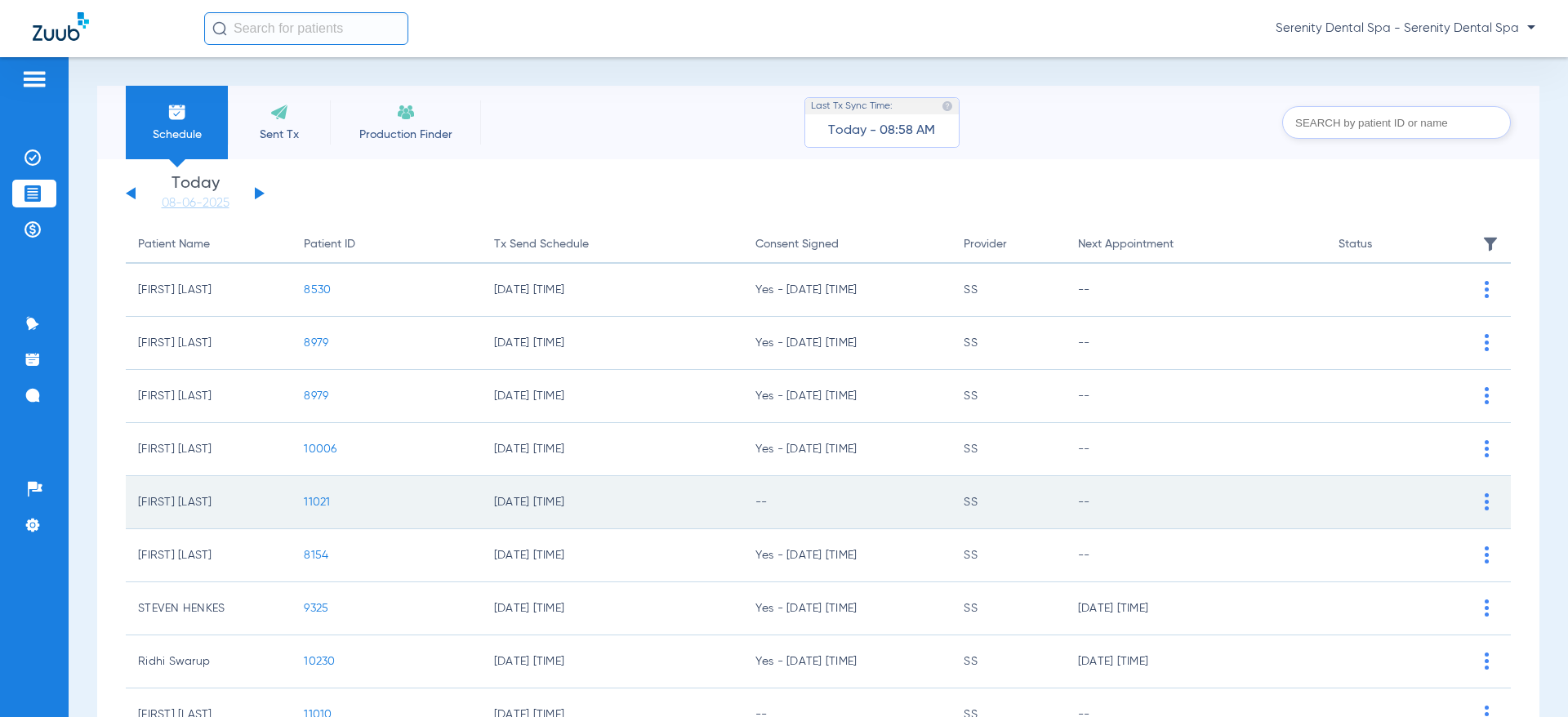click on "11021" 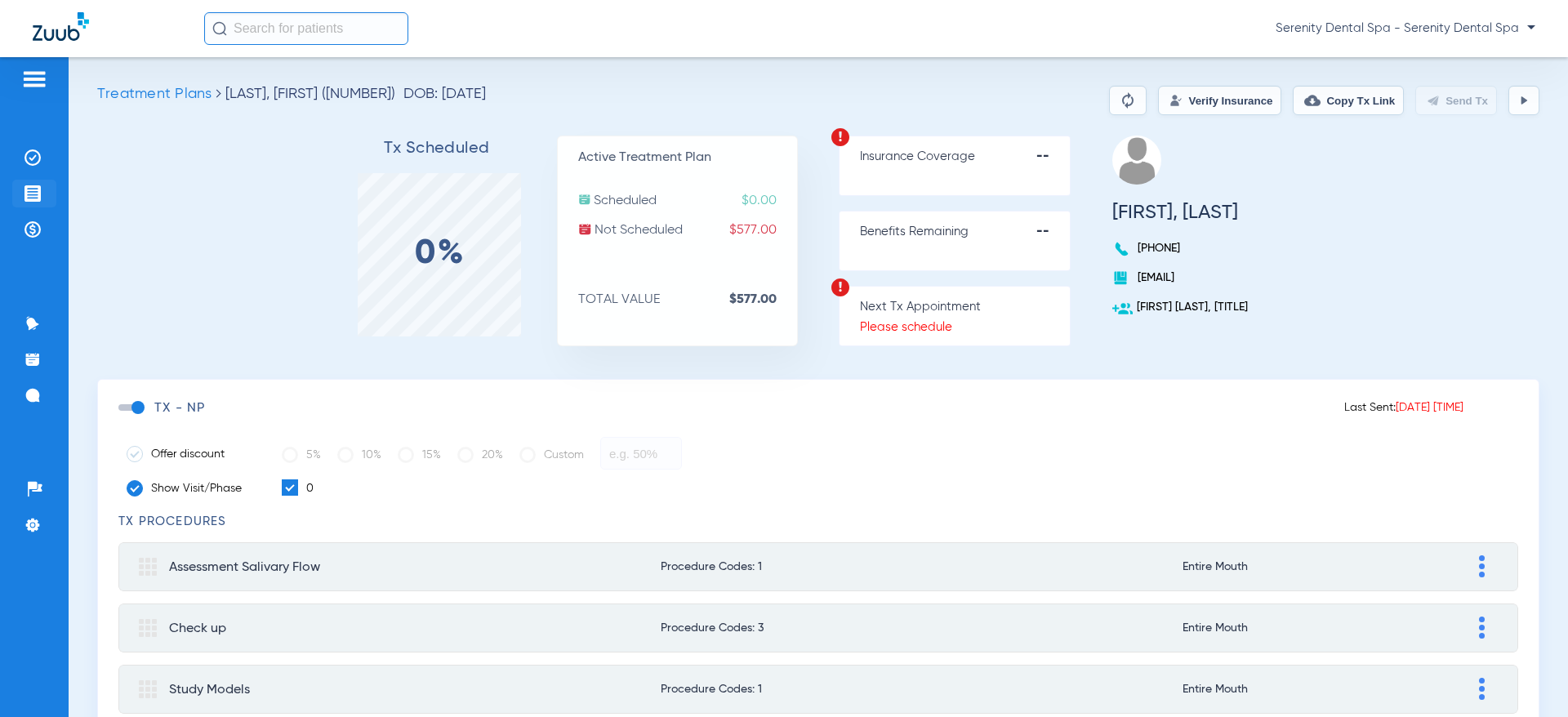 click 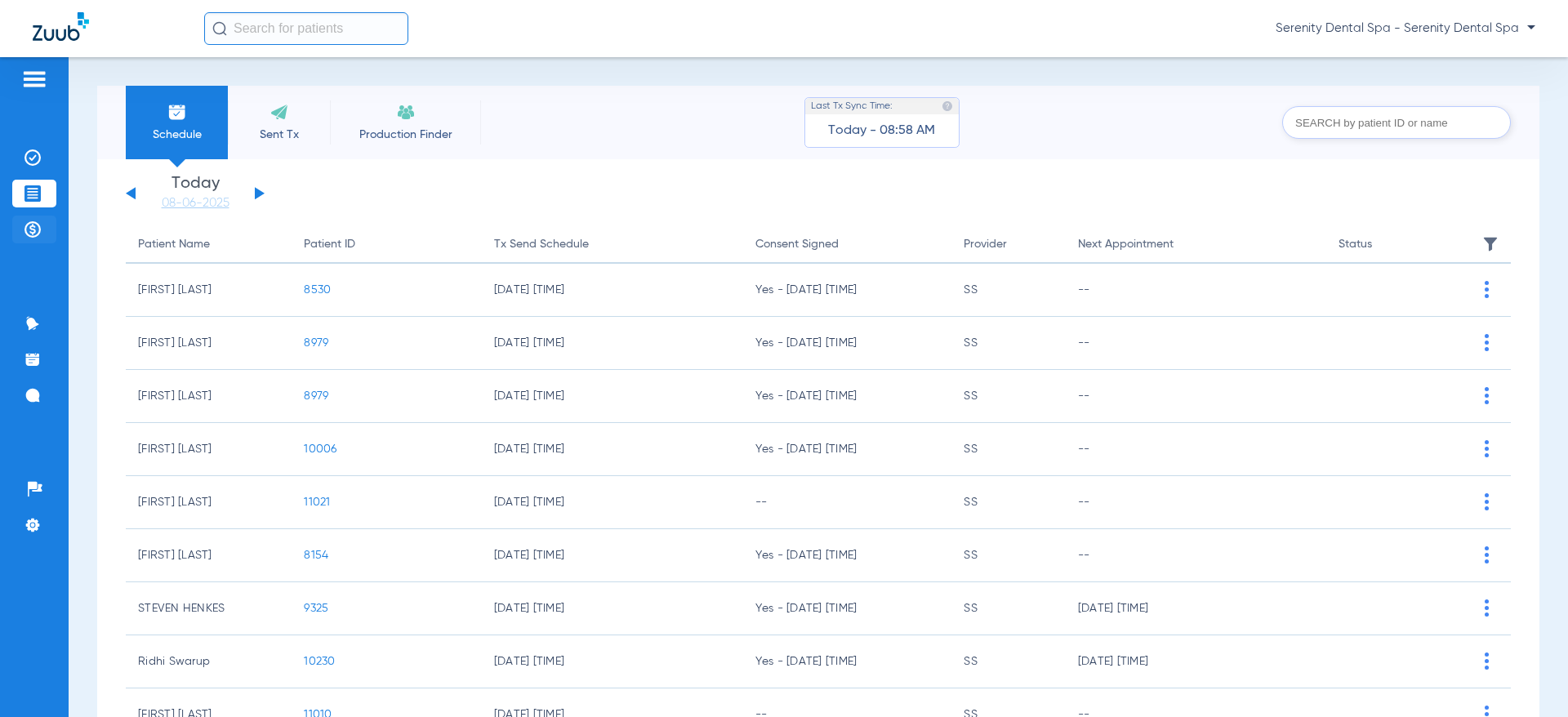 click on "Payments & A/R" 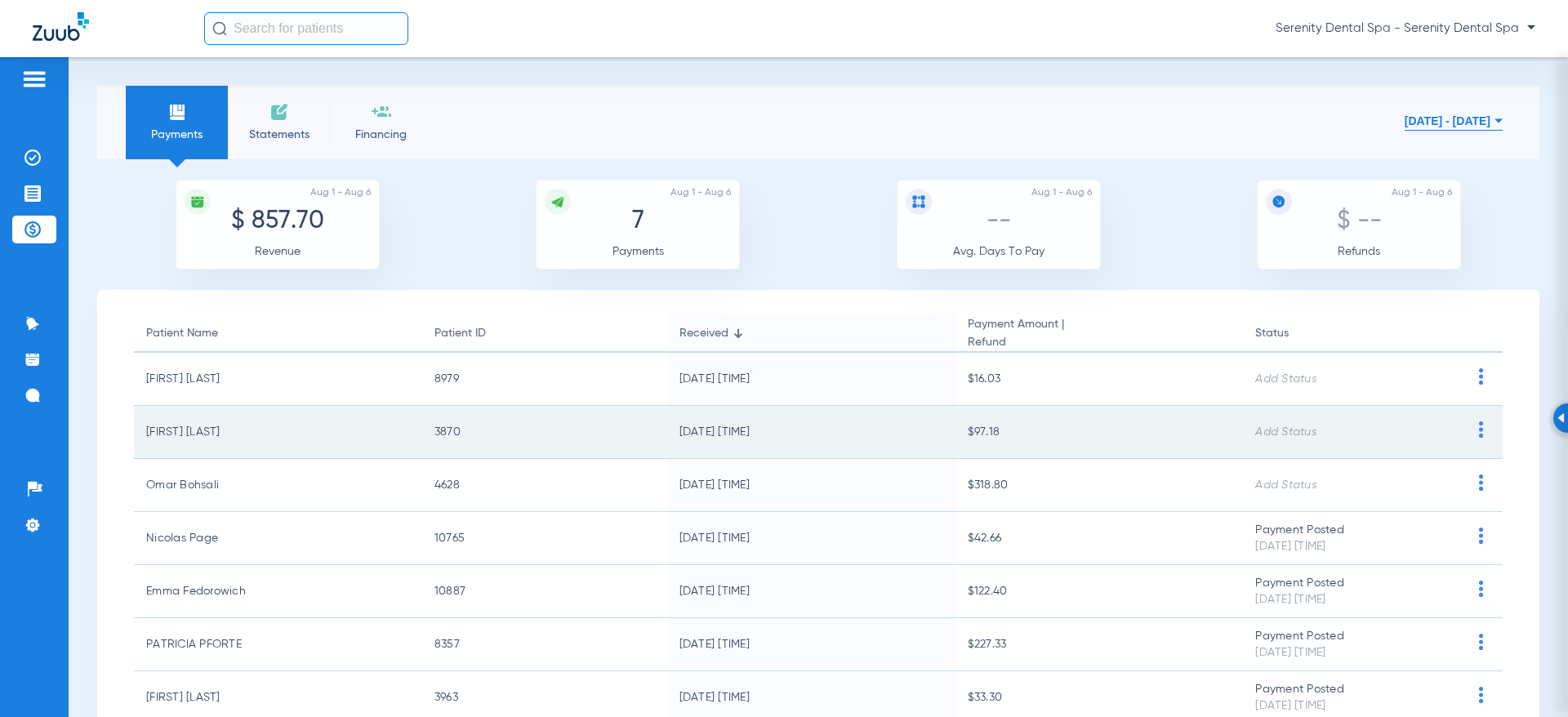 click 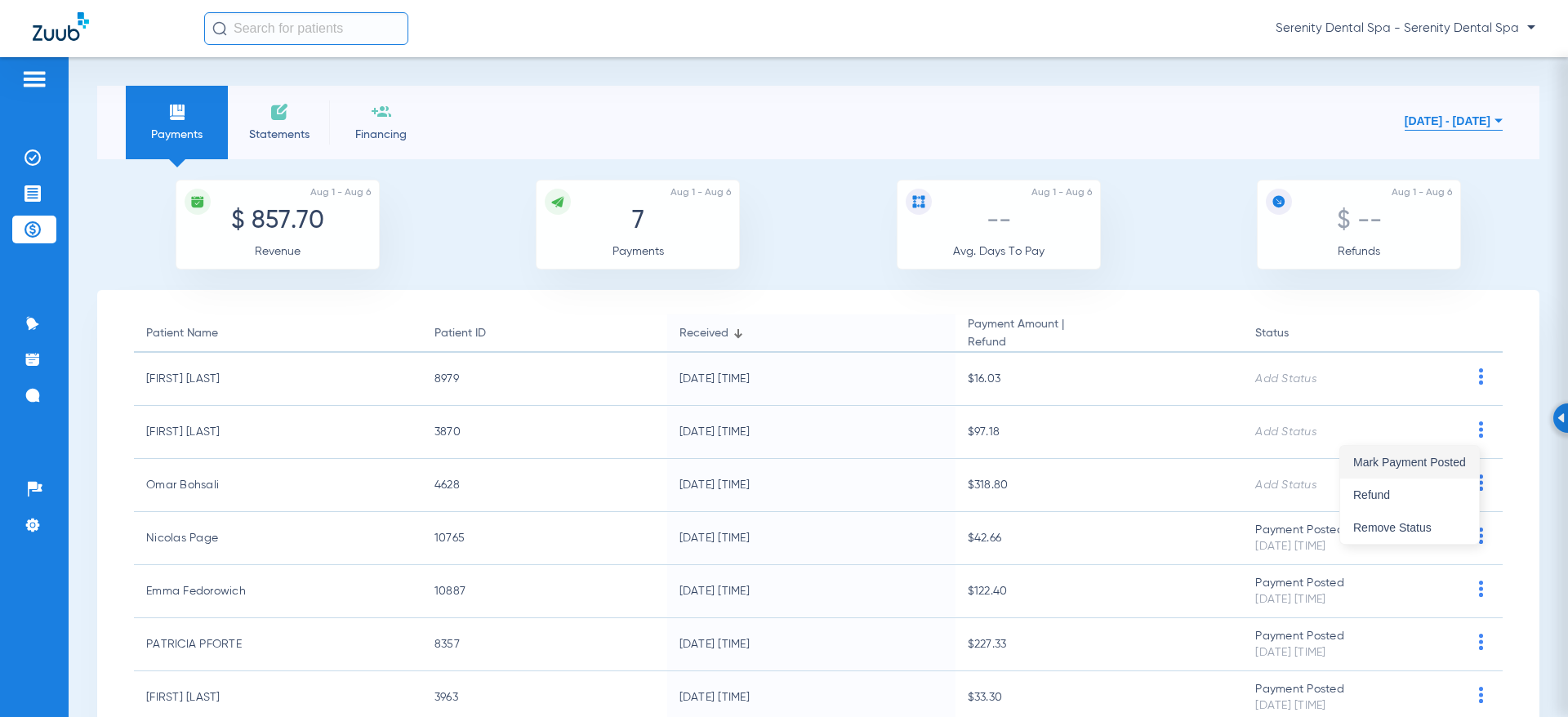 click on "Mark Payment Posted" at bounding box center [1410, 462] 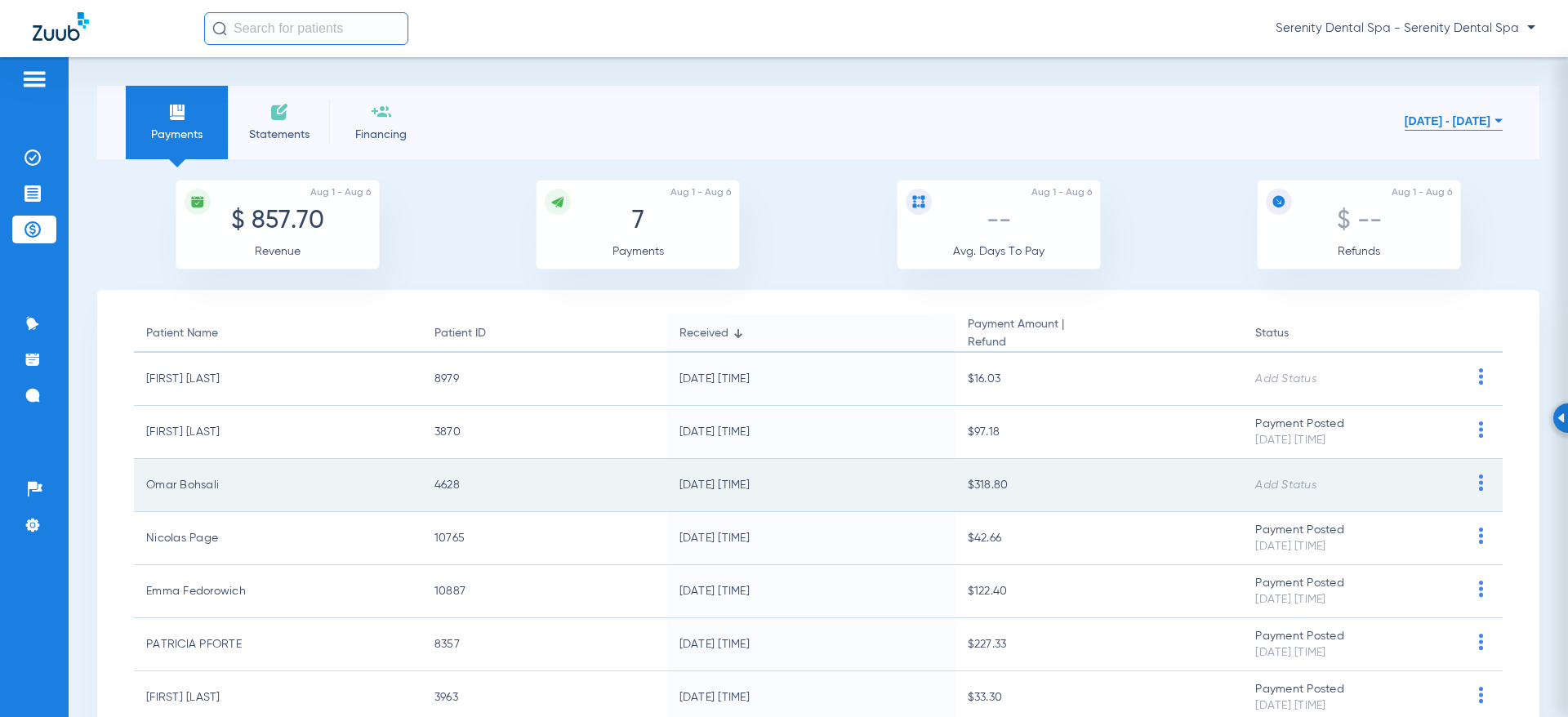 click 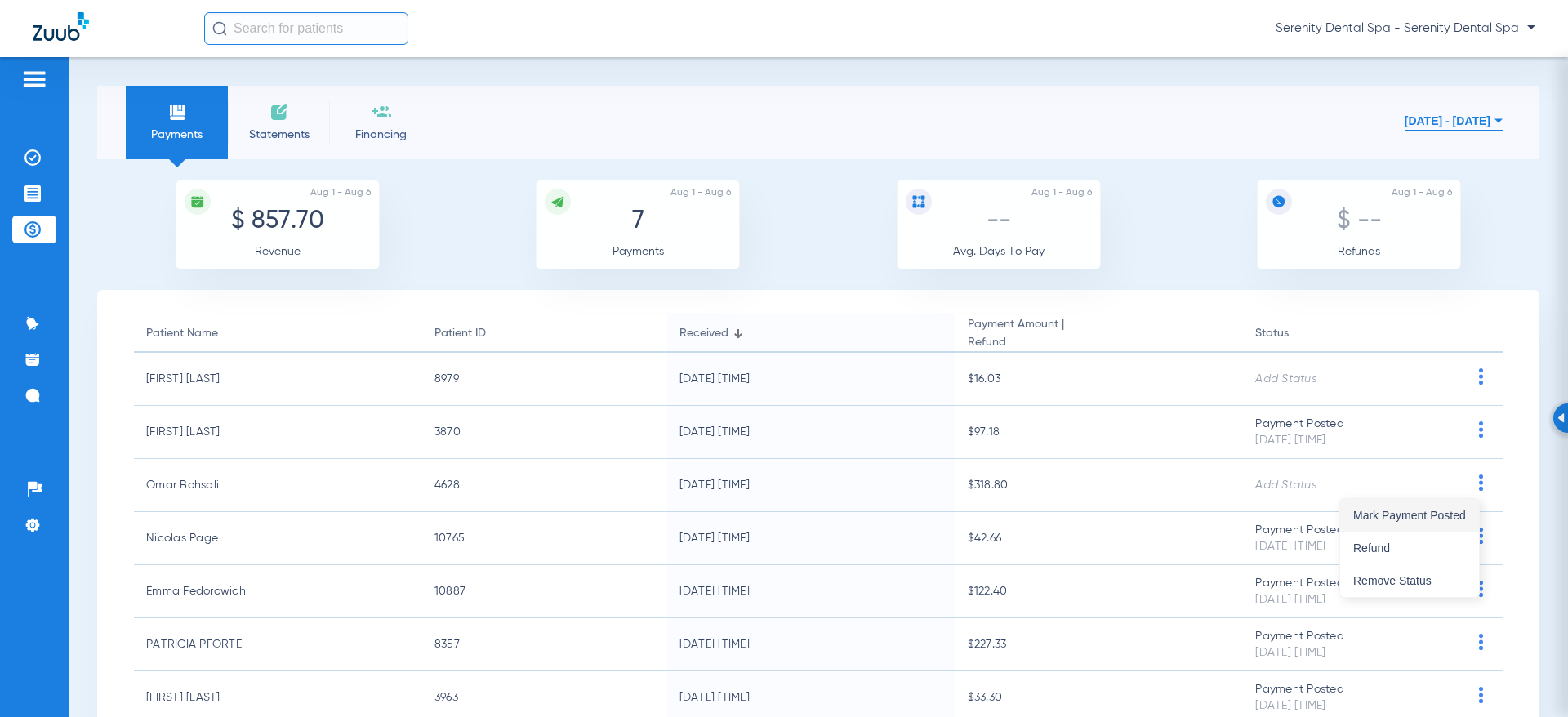 click on "Mark Payment Posted" at bounding box center [1410, 515] 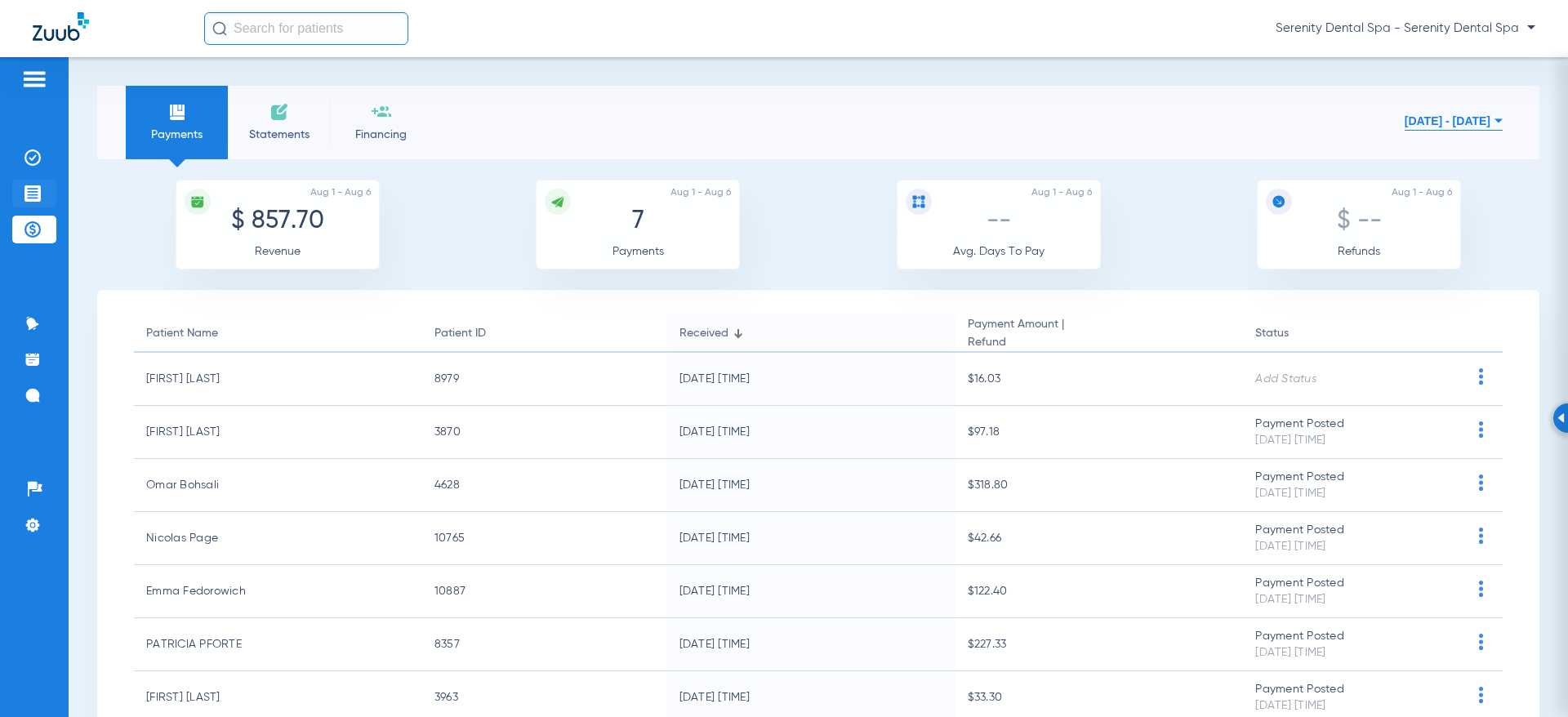 click 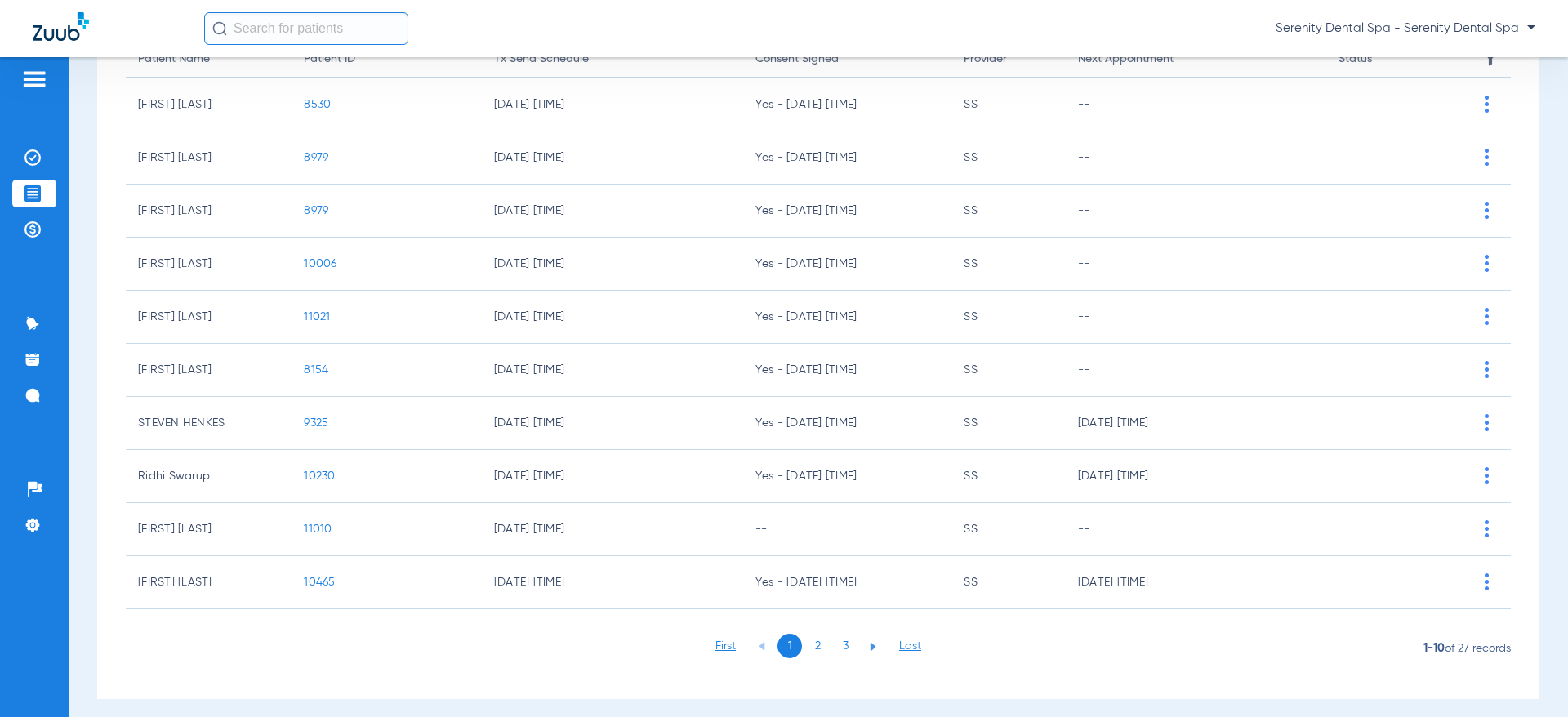 scroll, scrollTop: 197, scrollLeft: 0, axis: vertical 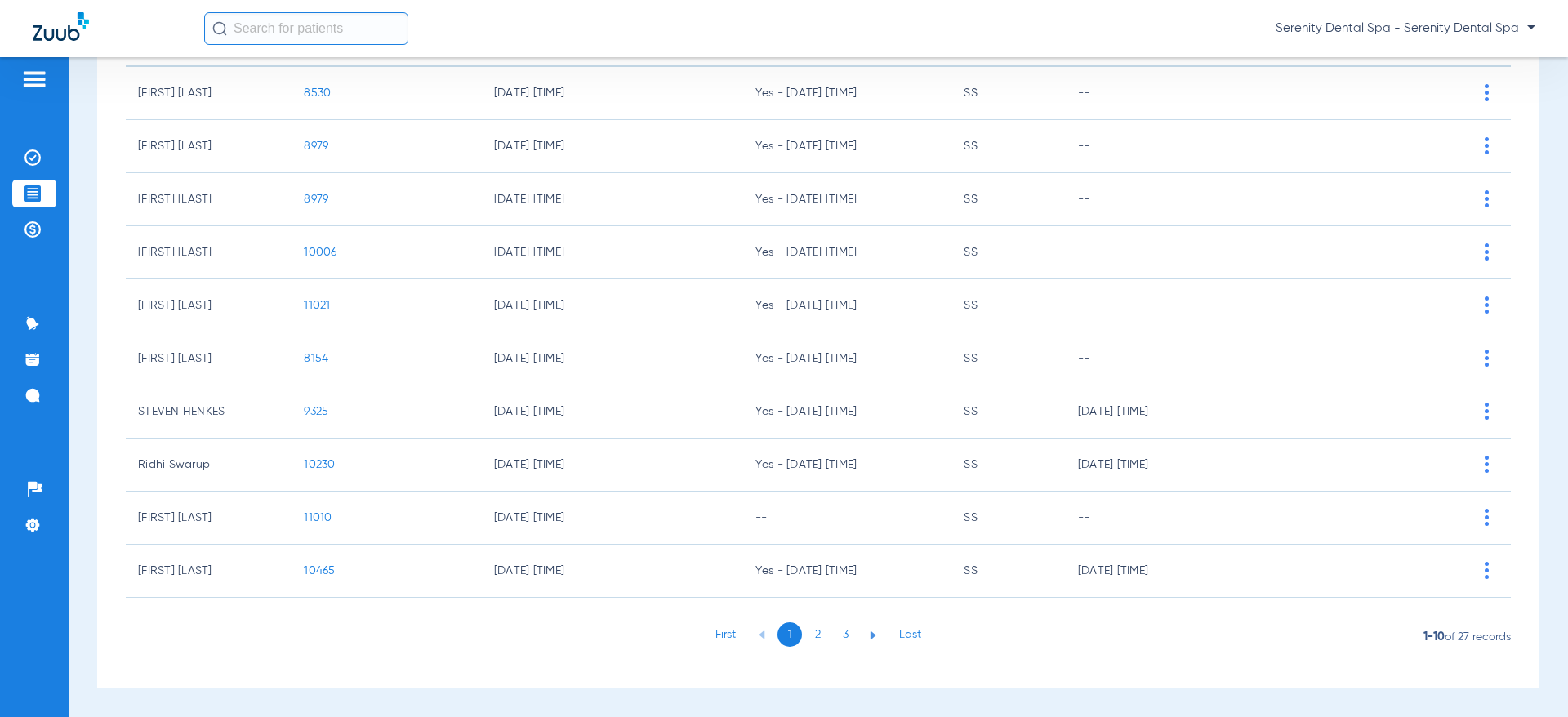 click on "11021" 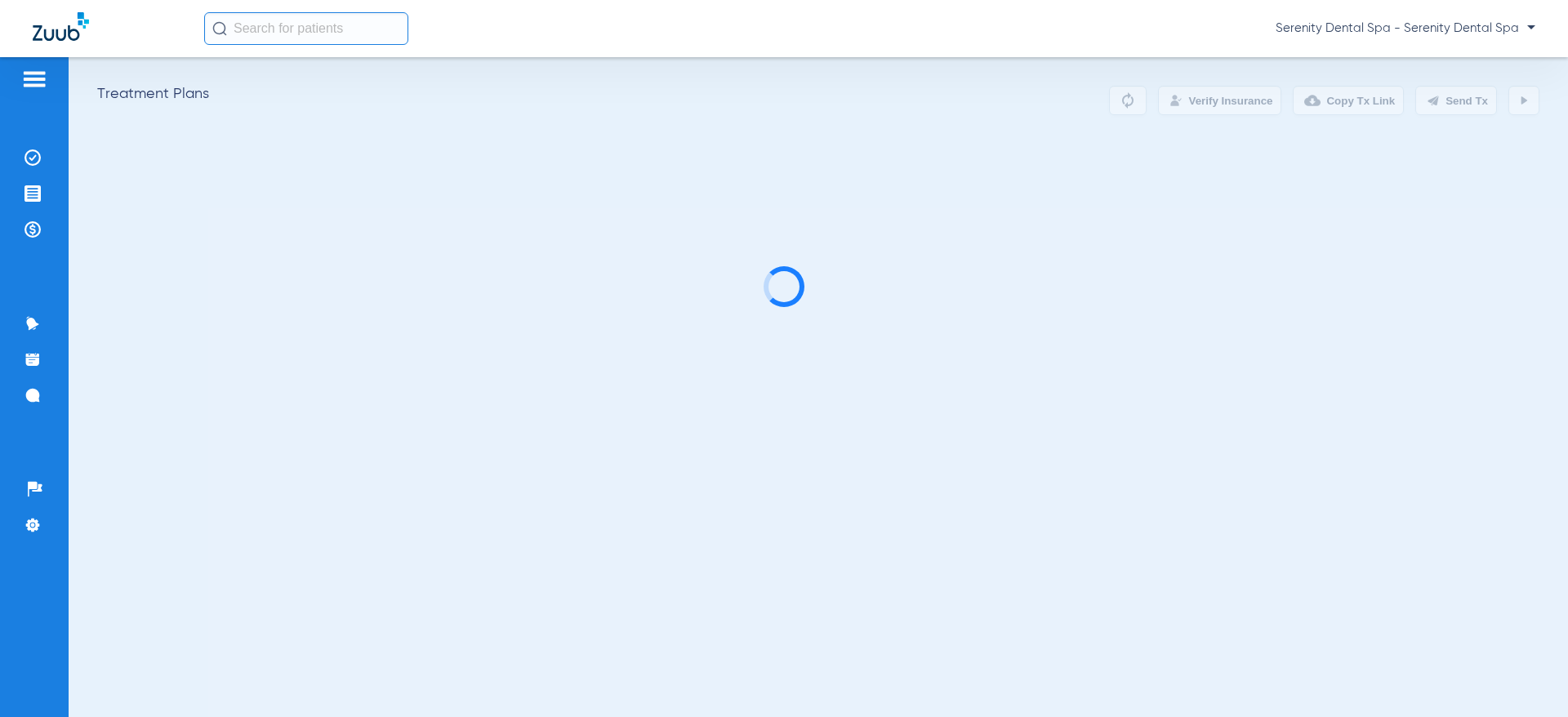 scroll, scrollTop: 0, scrollLeft: 0, axis: both 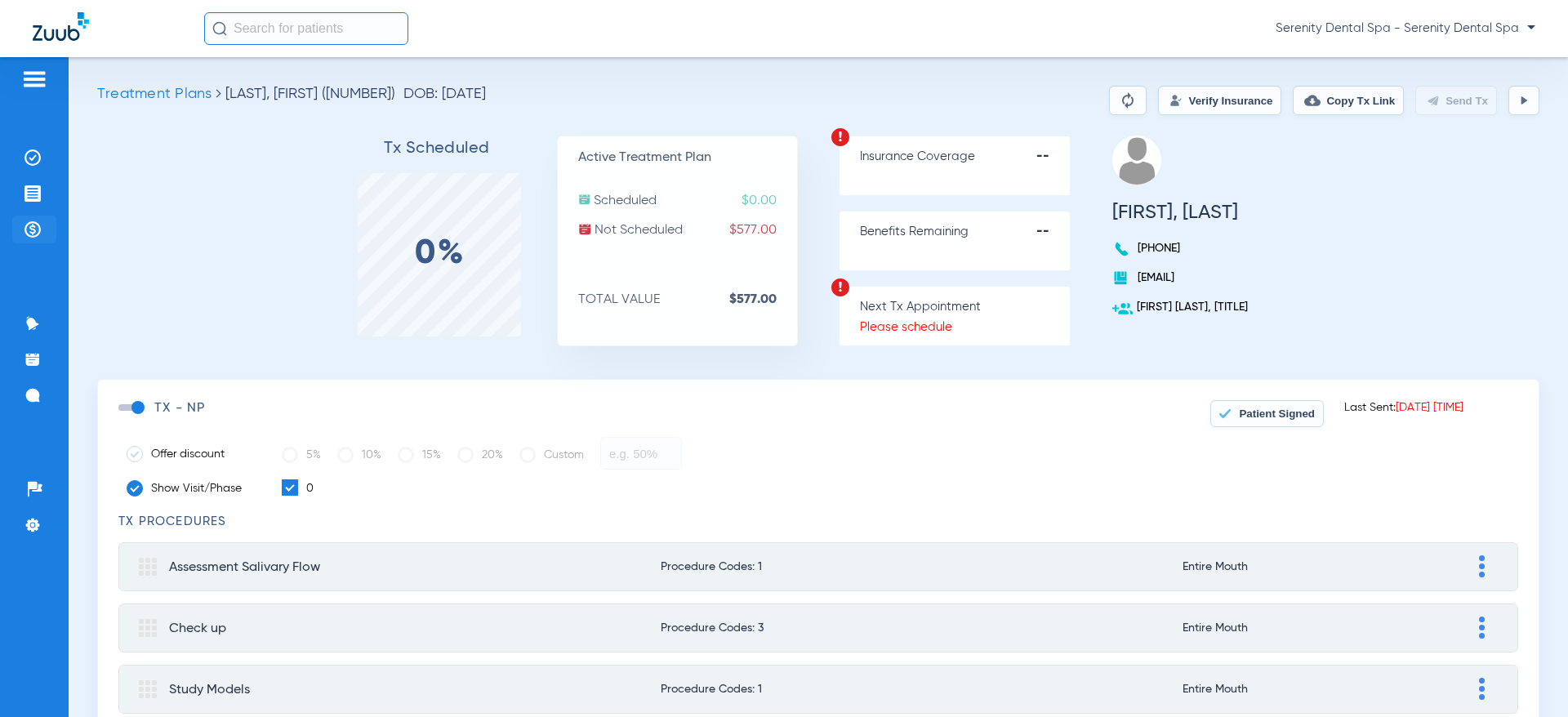 click on "Payments & A/R" 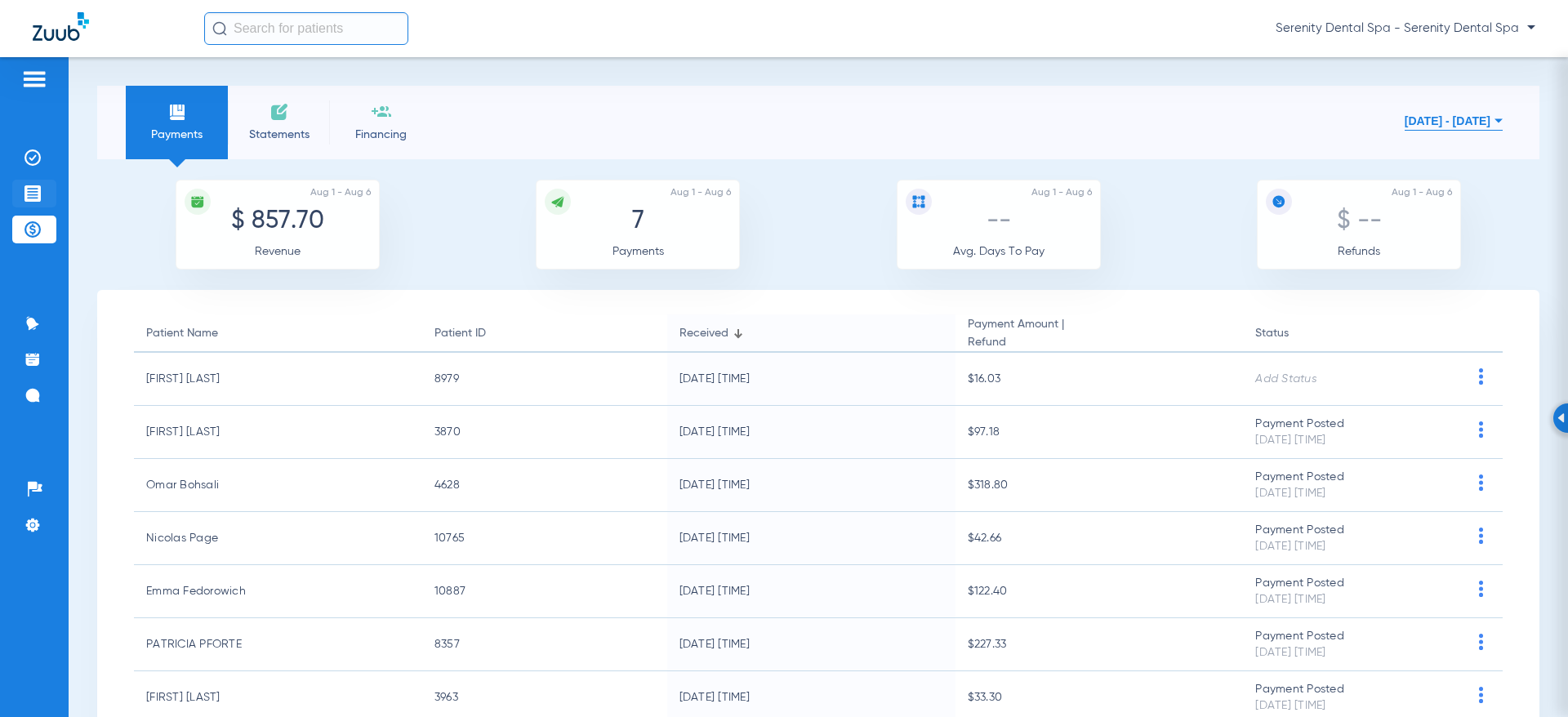 click 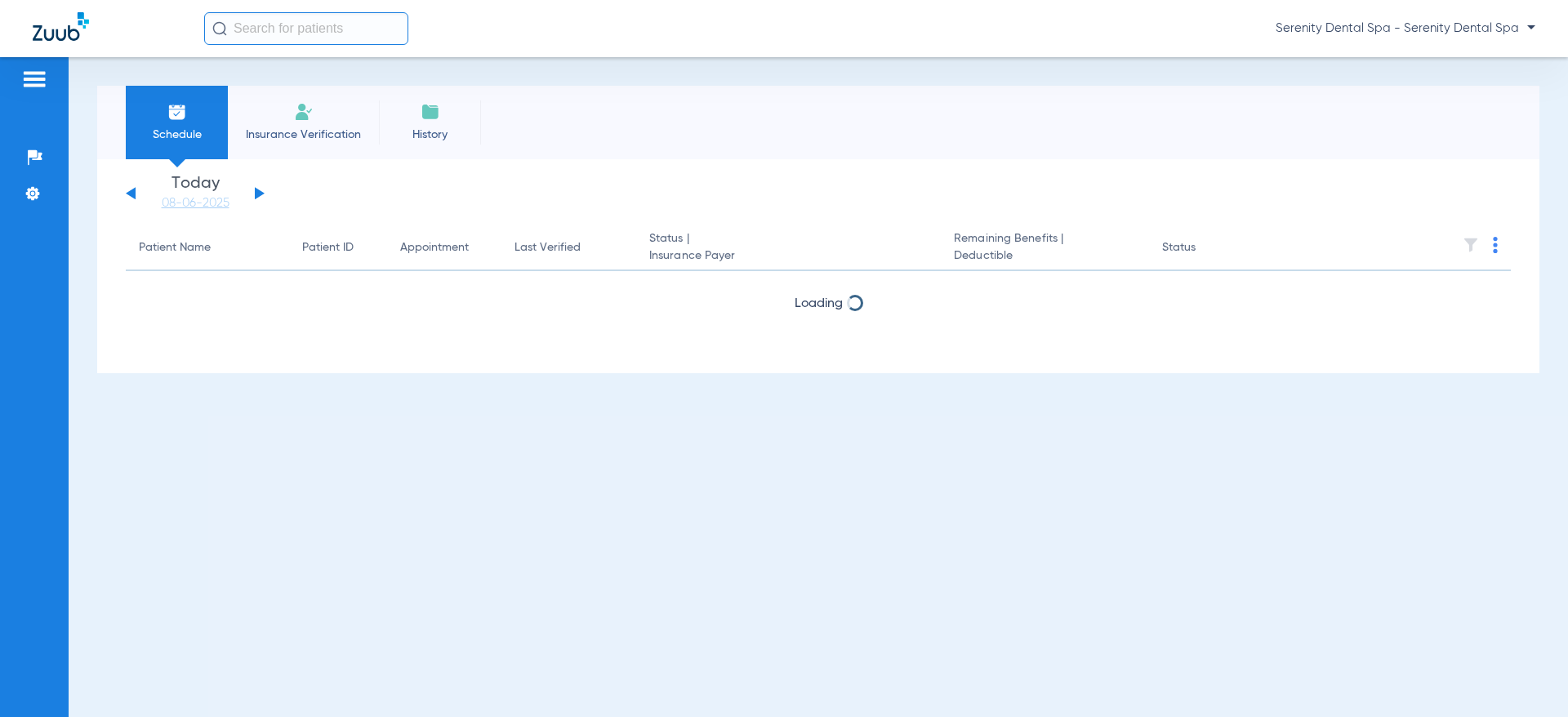 scroll, scrollTop: 0, scrollLeft: 0, axis: both 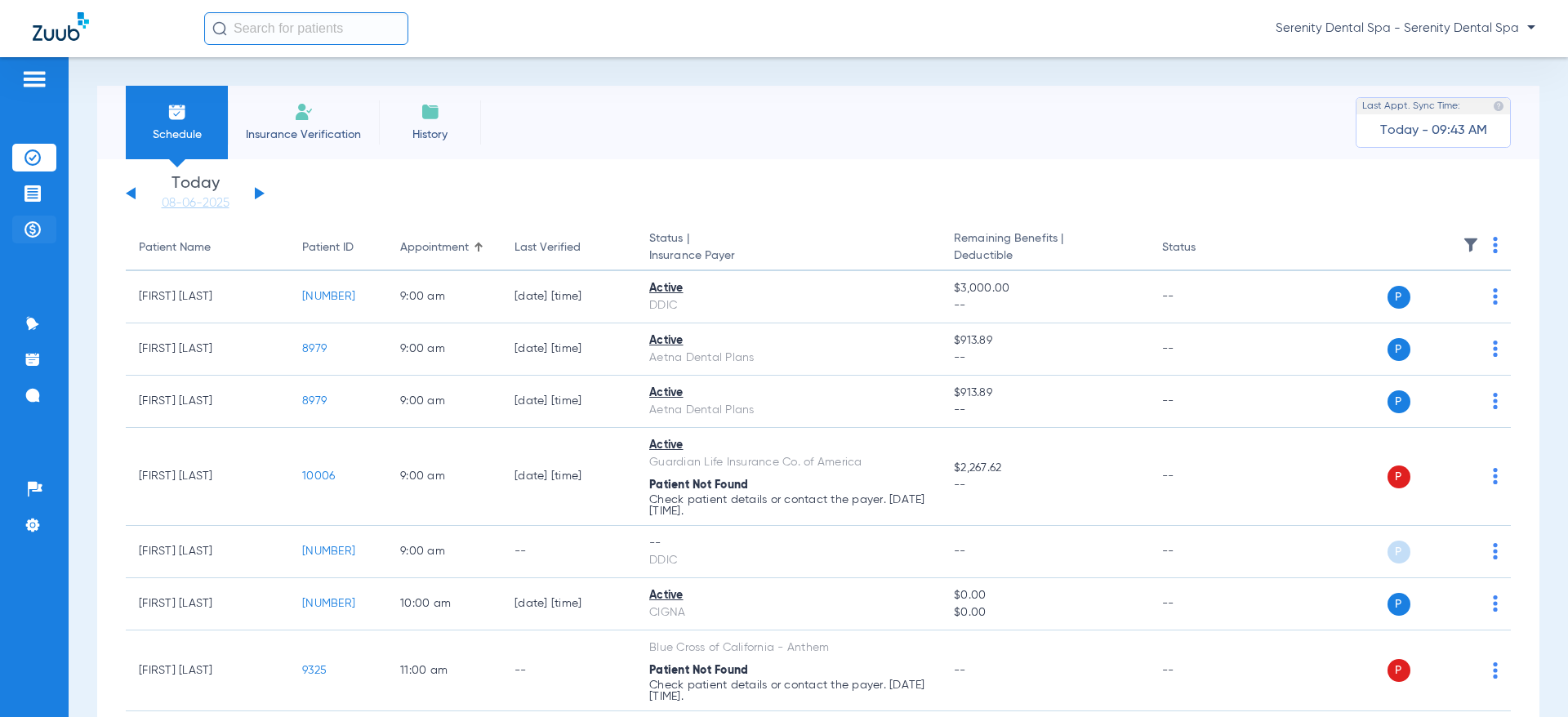 click 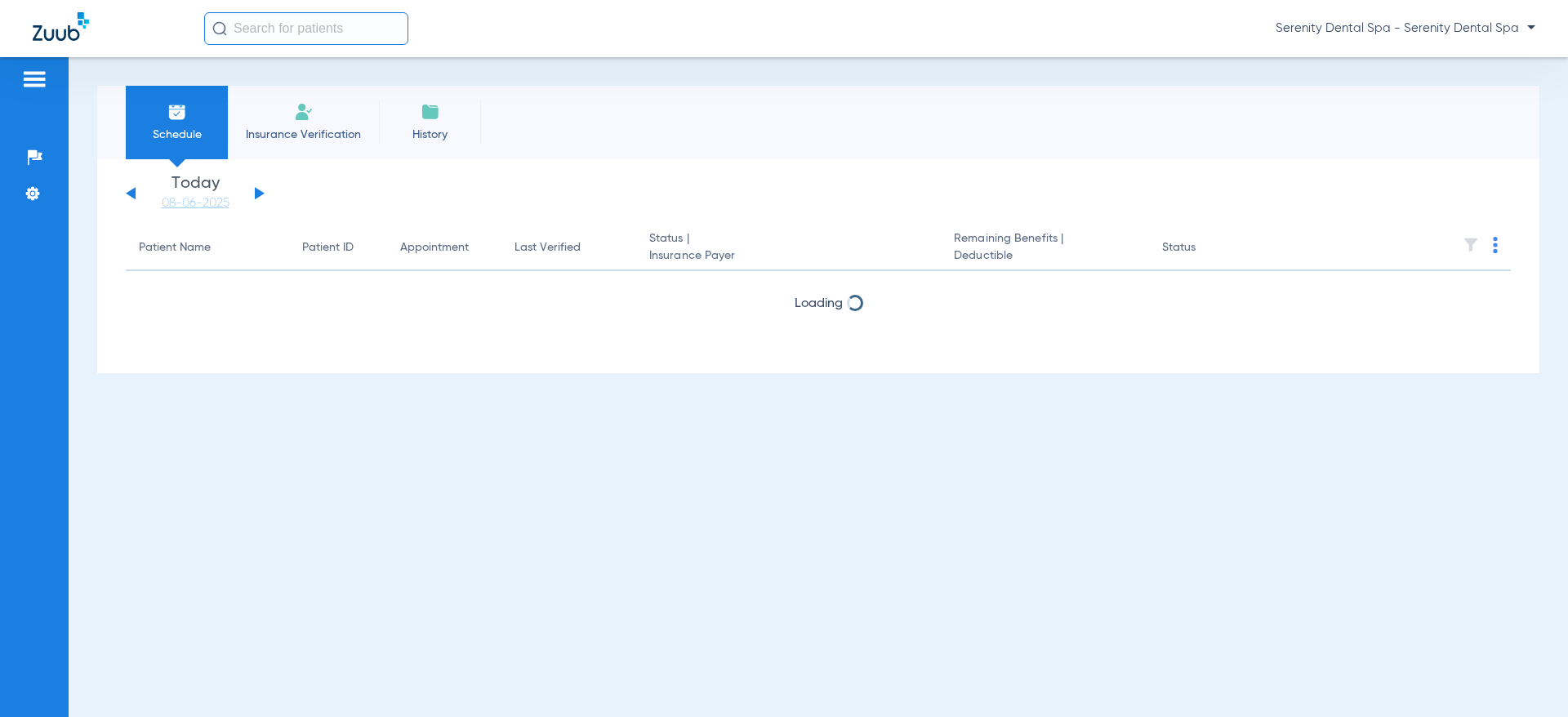 scroll, scrollTop: 0, scrollLeft: 0, axis: both 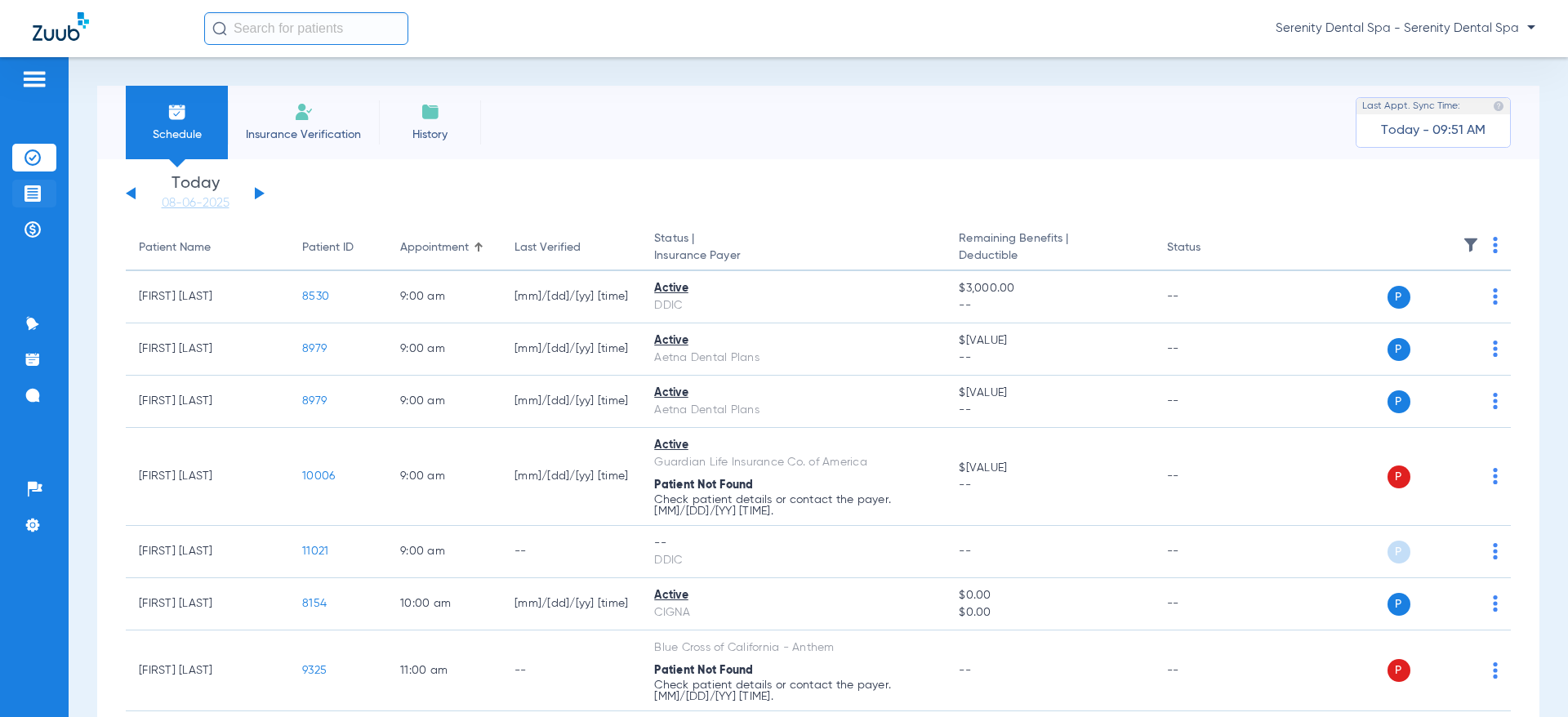 click 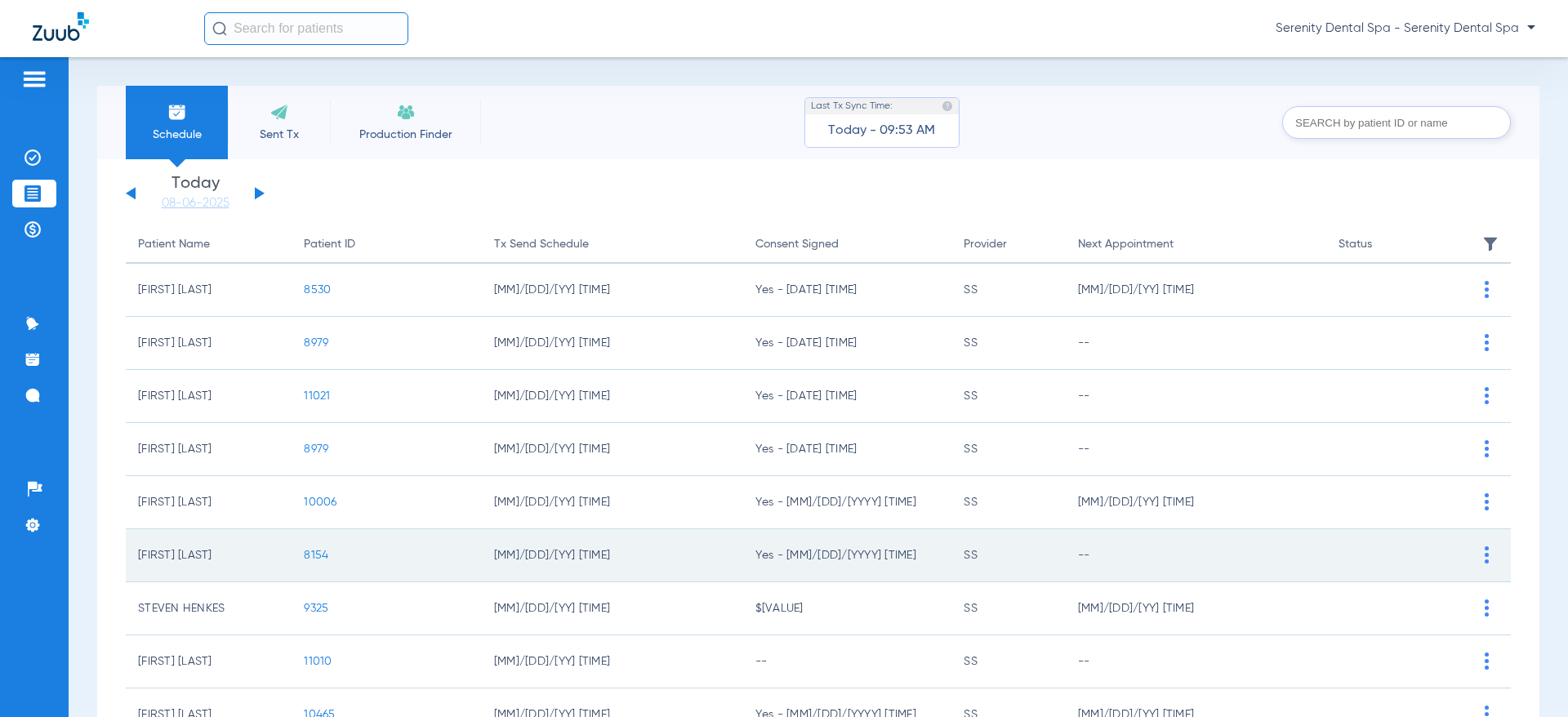 click on "[NUMBER]" 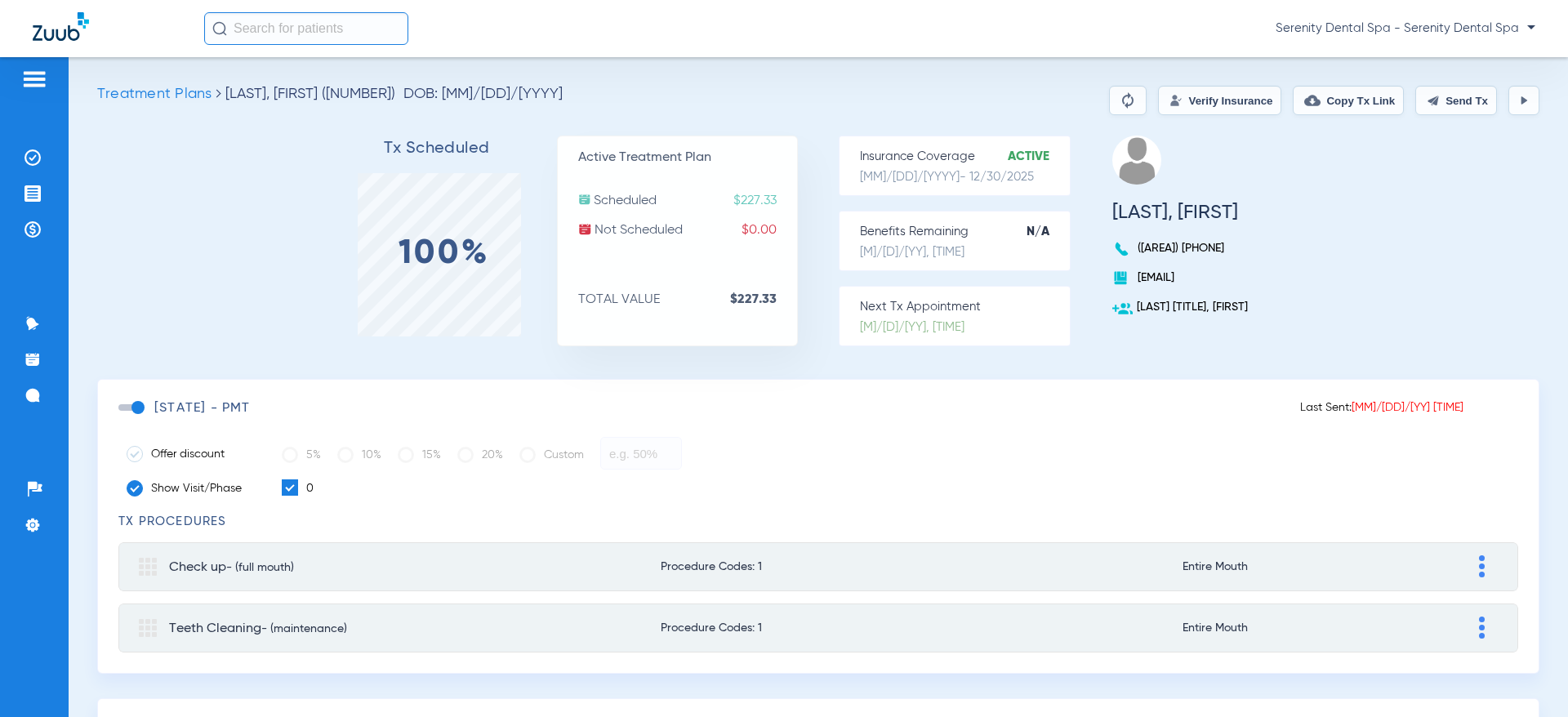 click on "Send Tx" 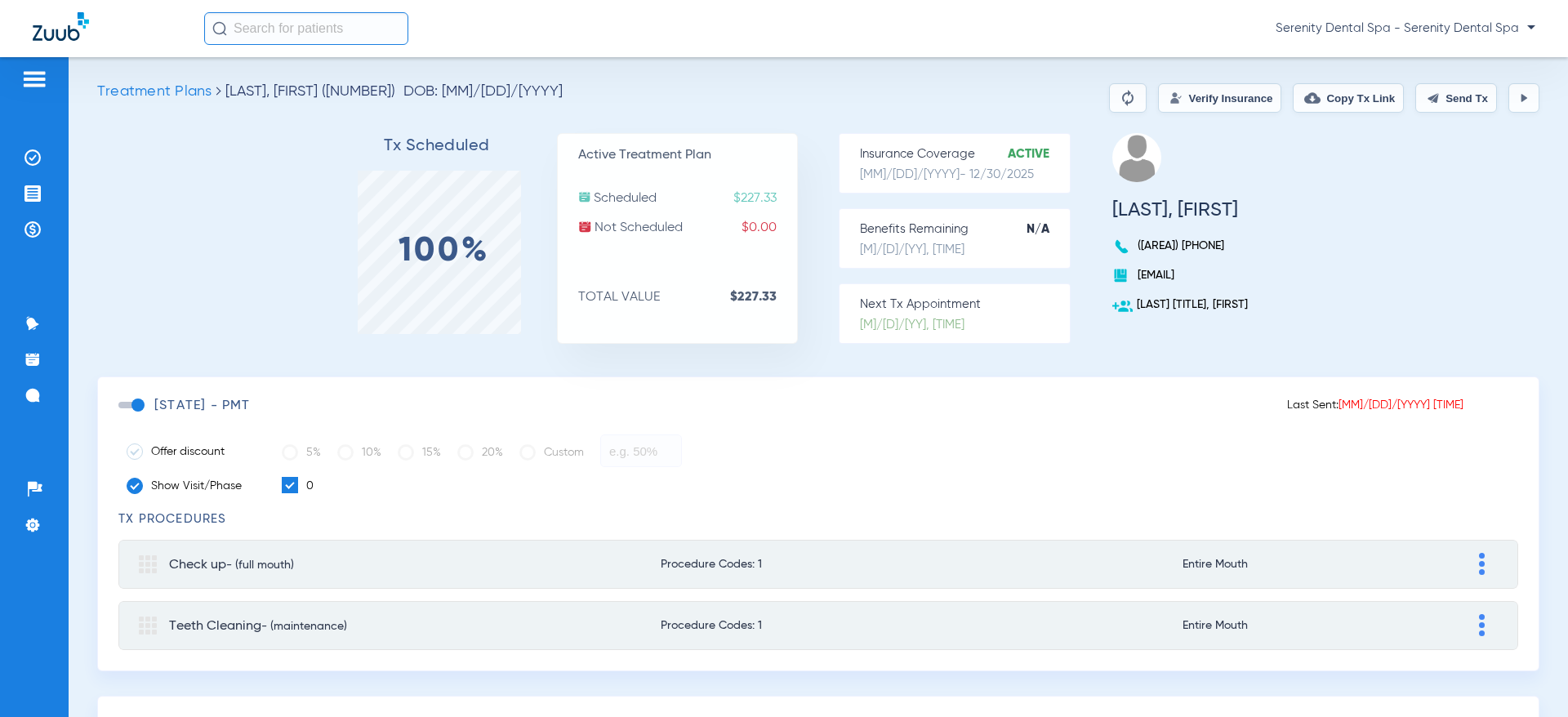 scroll, scrollTop: 0, scrollLeft: 0, axis: both 